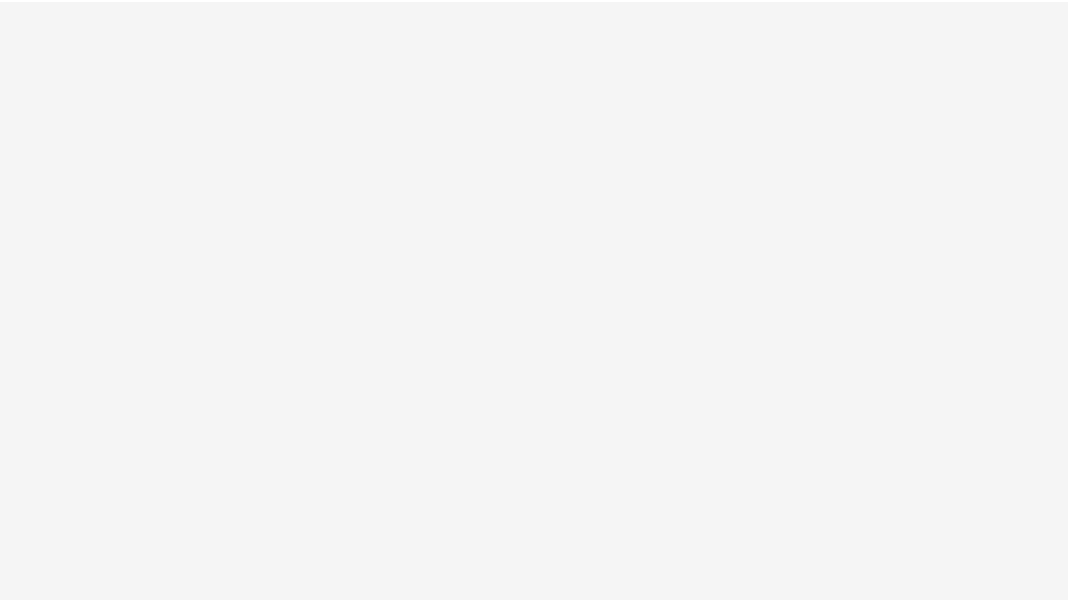 scroll, scrollTop: 0, scrollLeft: 0, axis: both 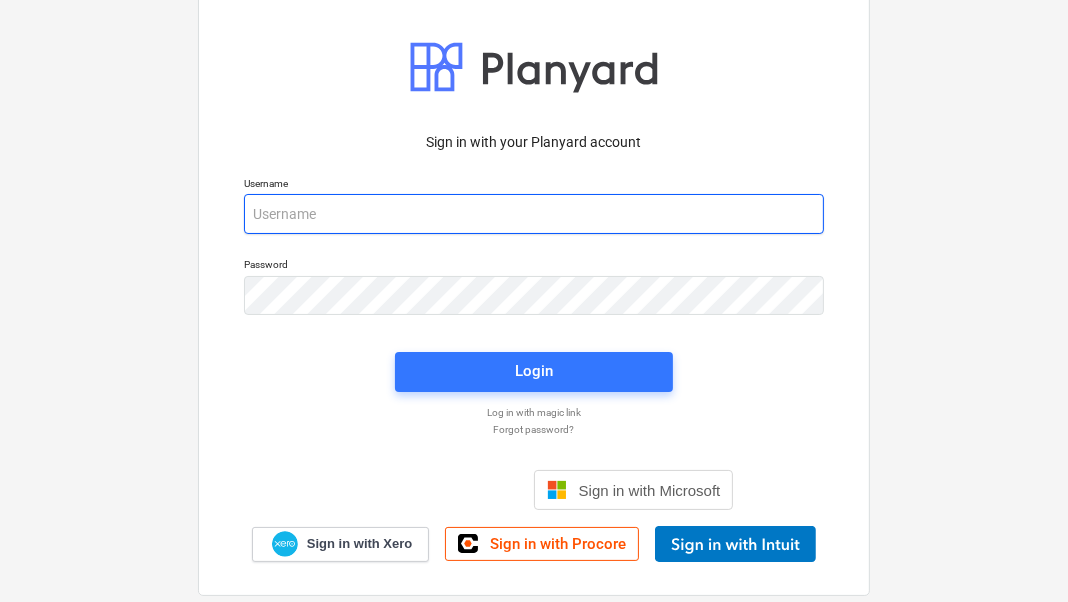 type on "bianca@upbuildconstructions.com.au" 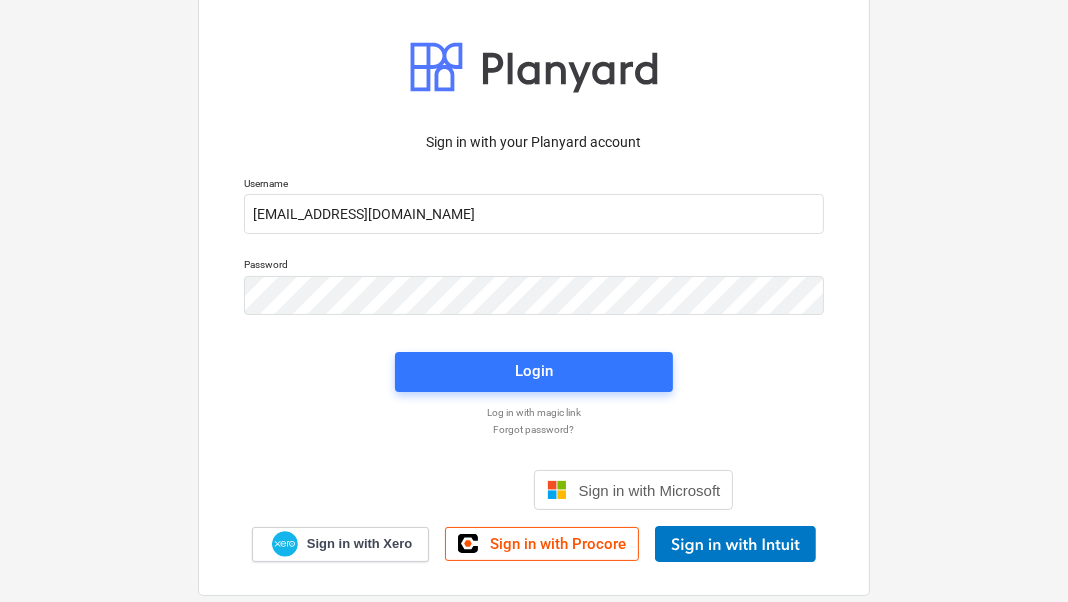click on "Login" at bounding box center [534, 372] 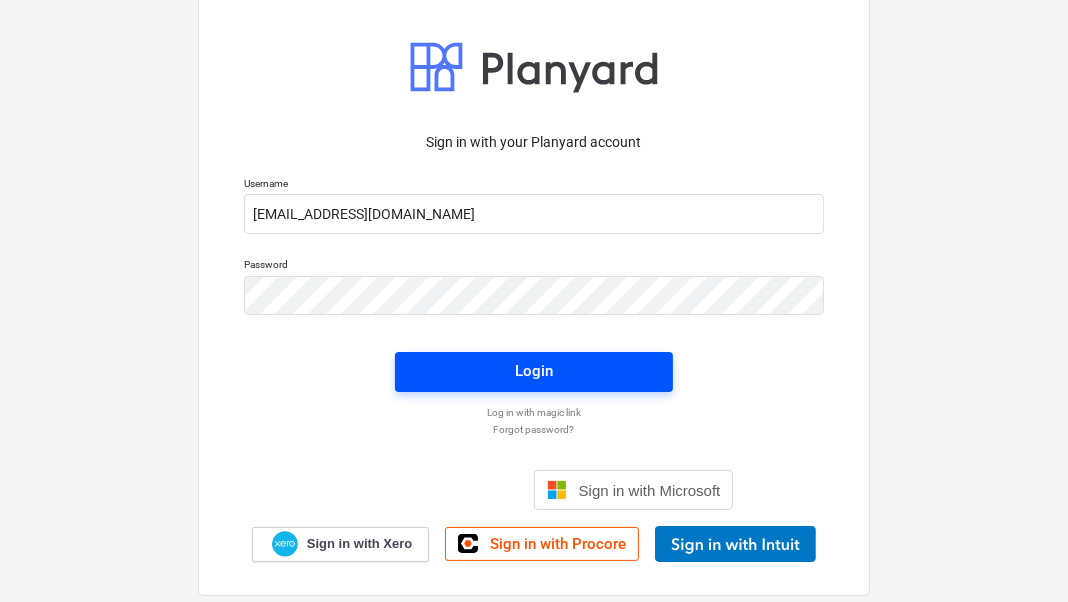 click on "Login" at bounding box center [534, 371] 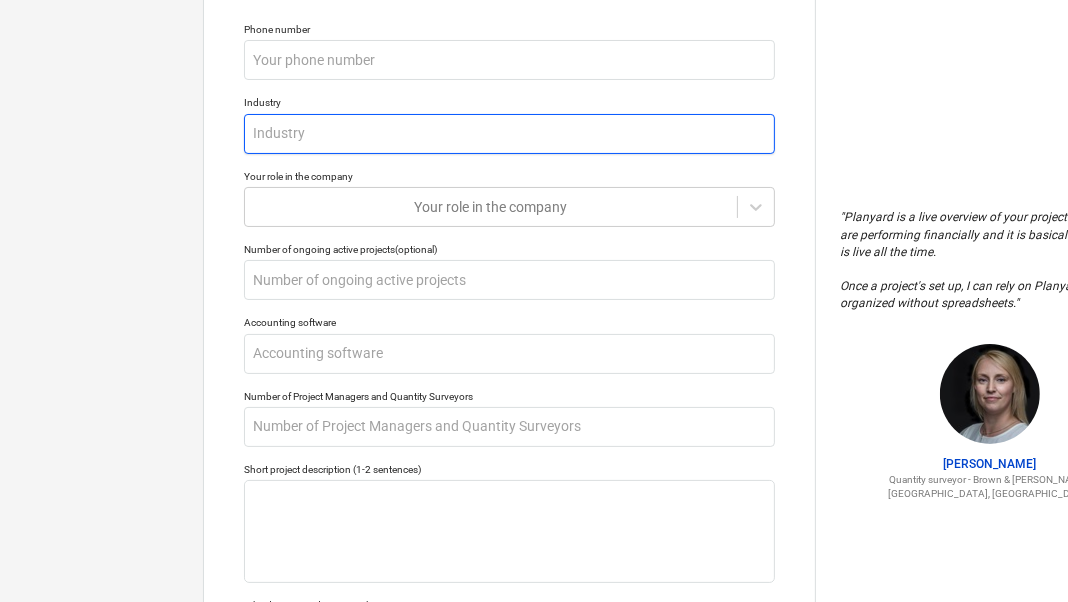 scroll, scrollTop: 0, scrollLeft: 0, axis: both 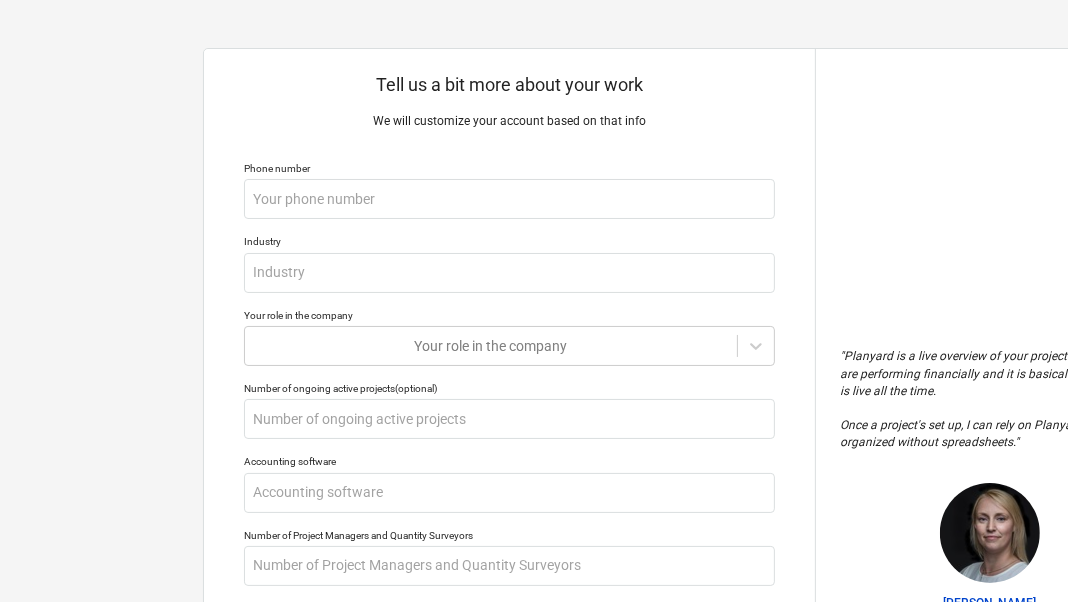 type on "x" 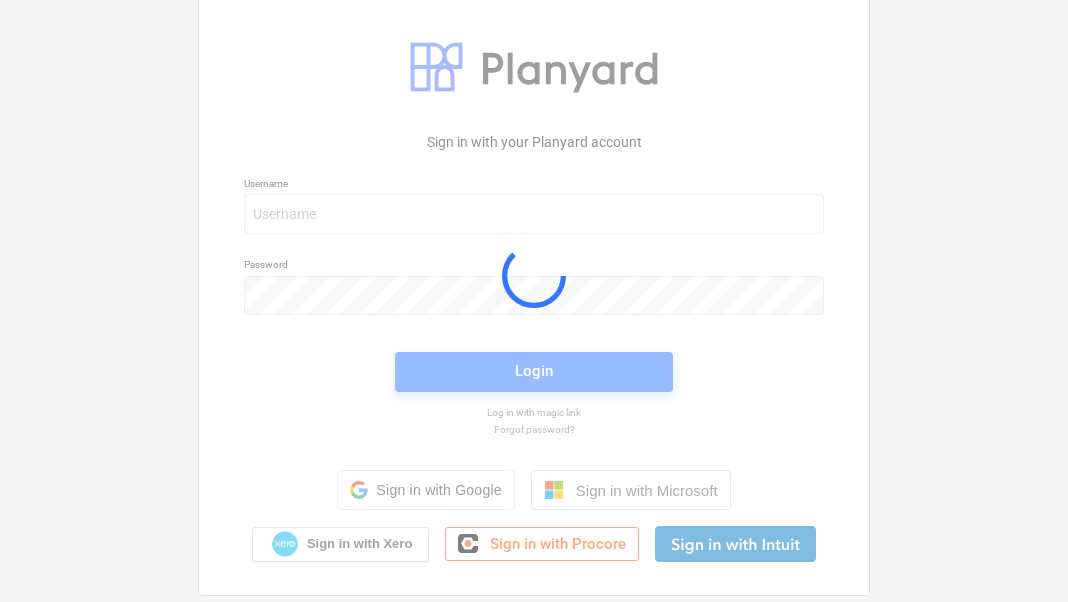 scroll, scrollTop: 0, scrollLeft: 0, axis: both 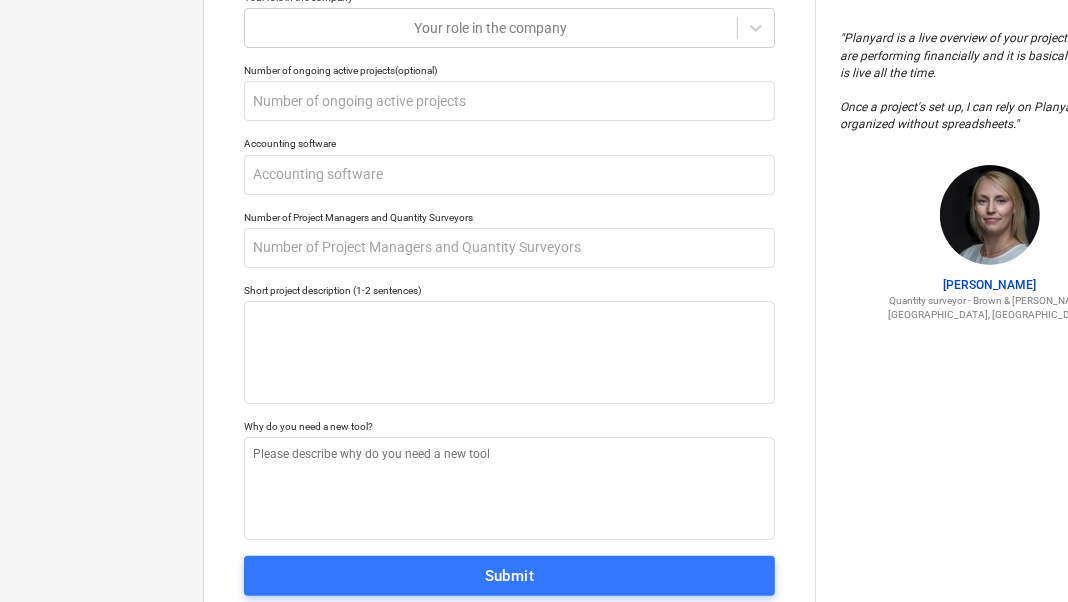 type on "x" 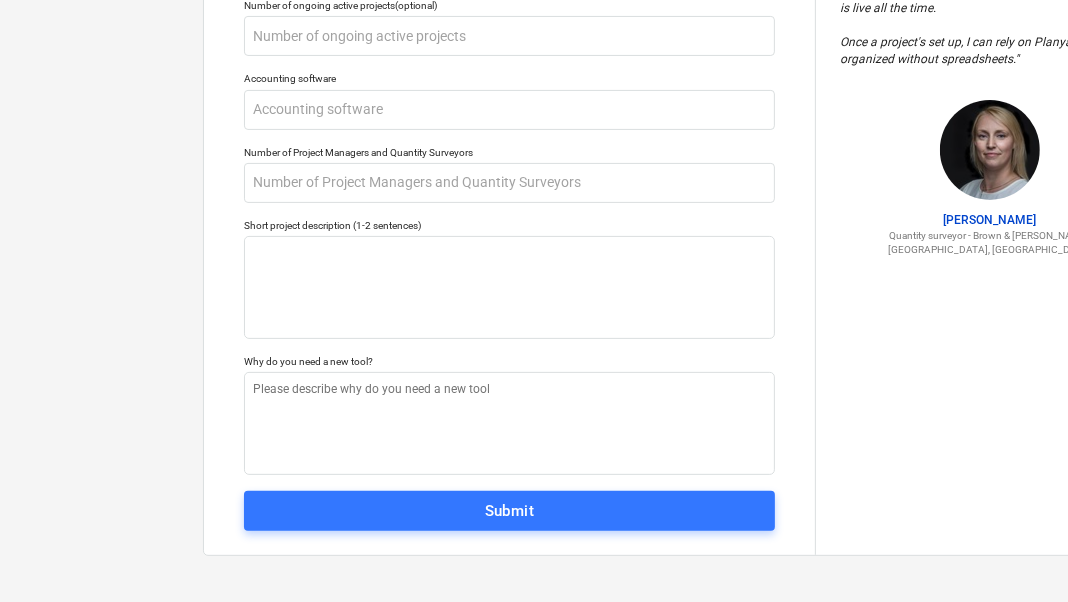 scroll, scrollTop: 0, scrollLeft: 0, axis: both 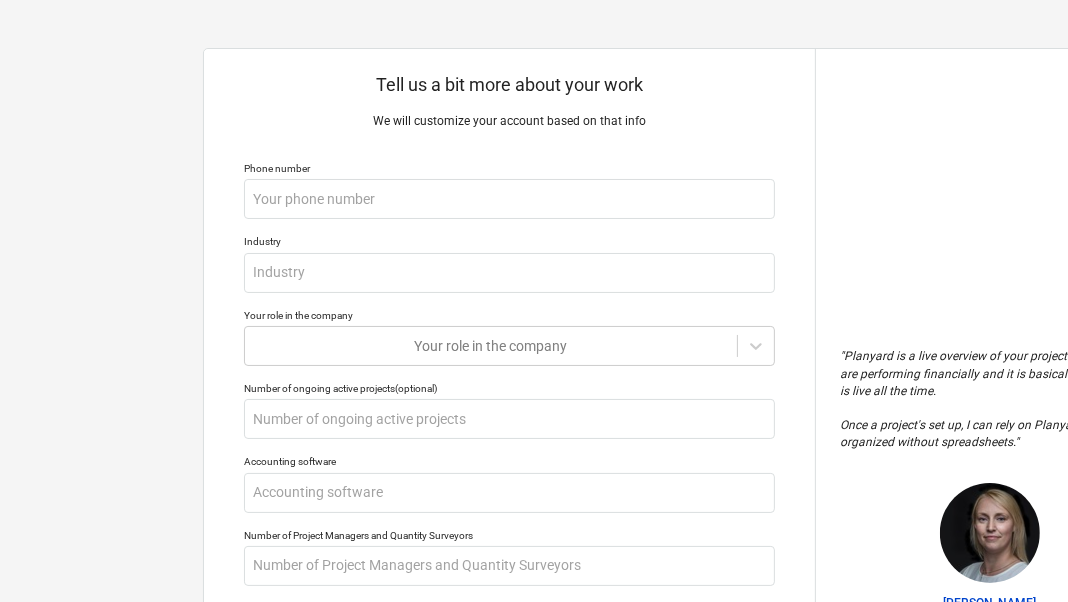 type on "x" 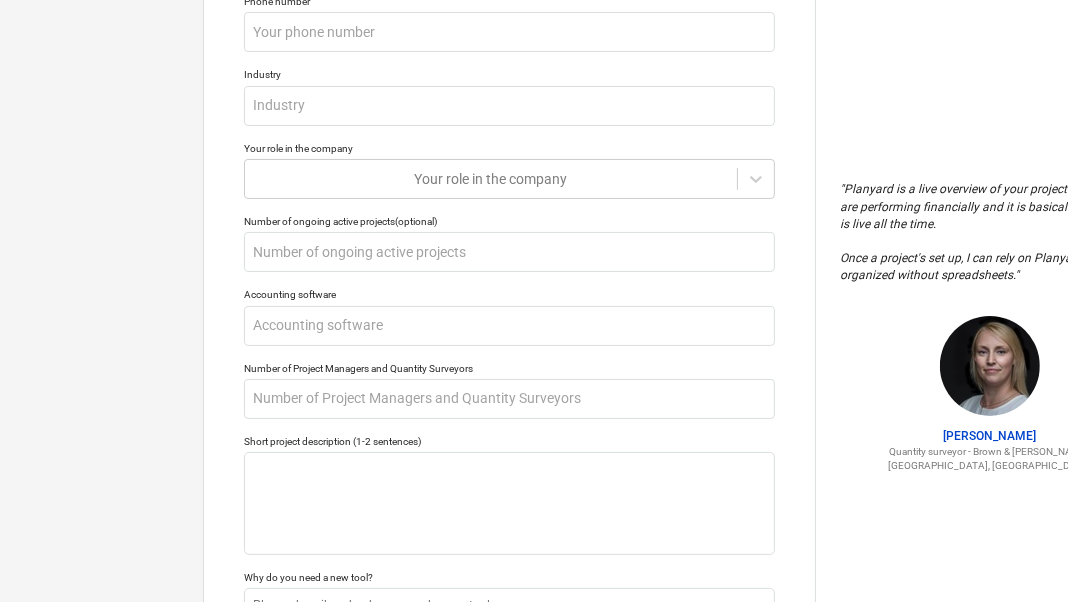 scroll, scrollTop: 0, scrollLeft: 0, axis: both 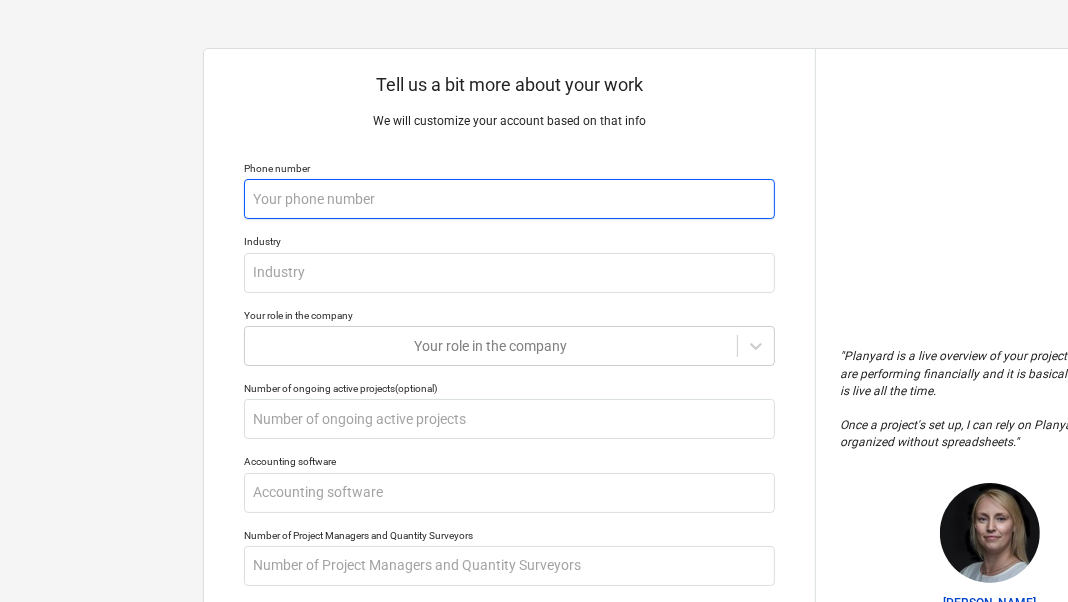 type on "x" 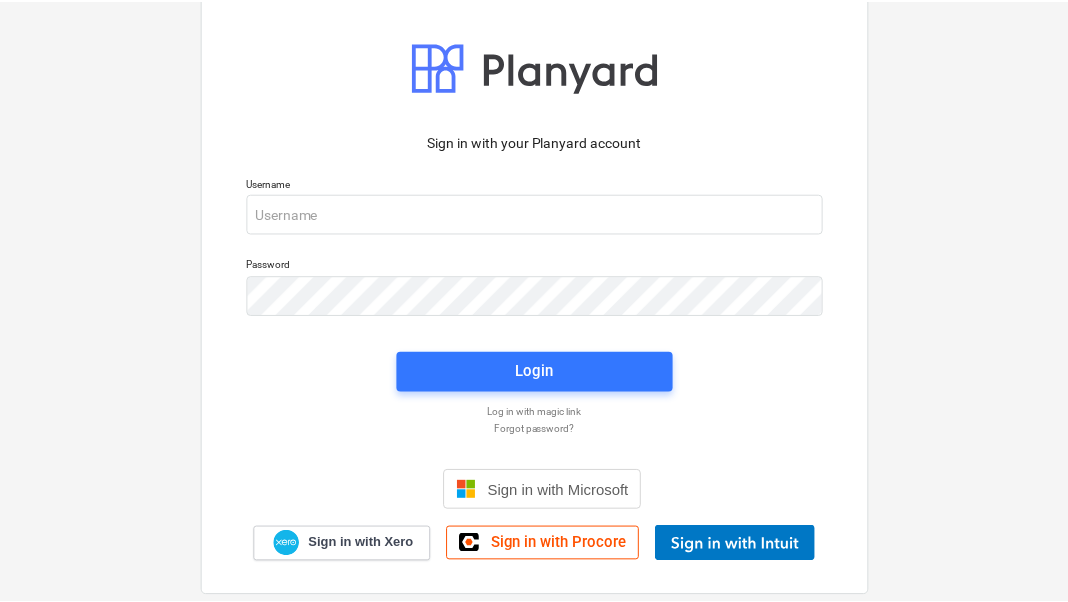 scroll, scrollTop: 0, scrollLeft: 0, axis: both 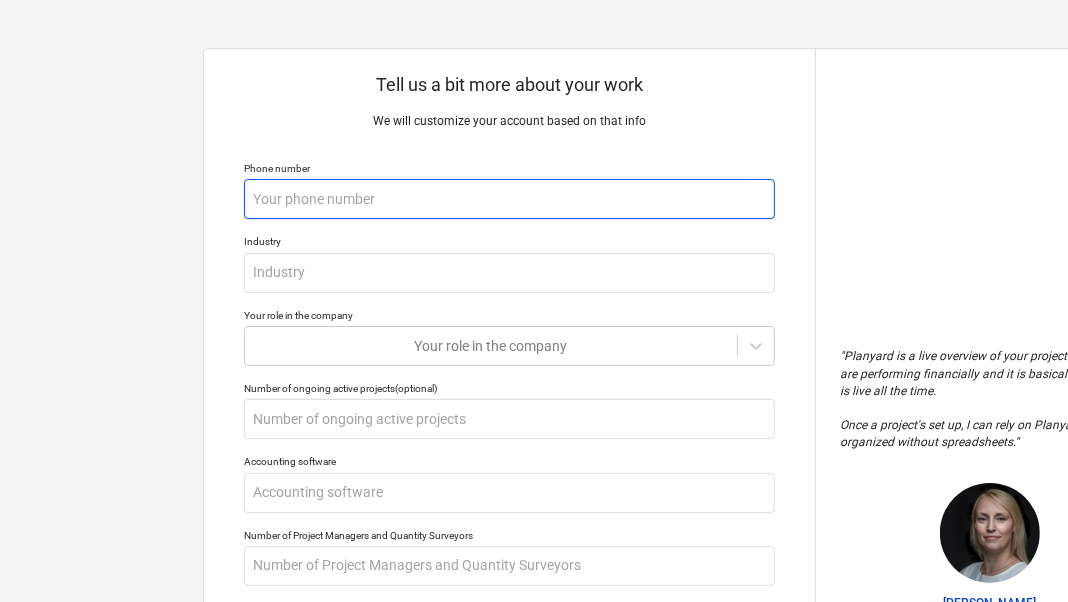 click at bounding box center [509, 199] 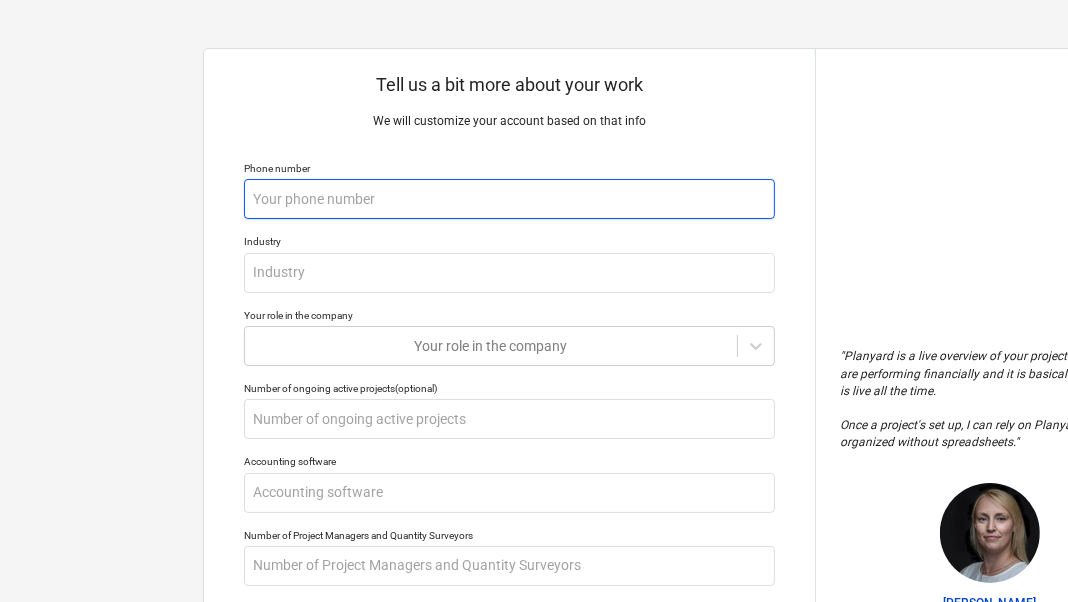 type on "x" 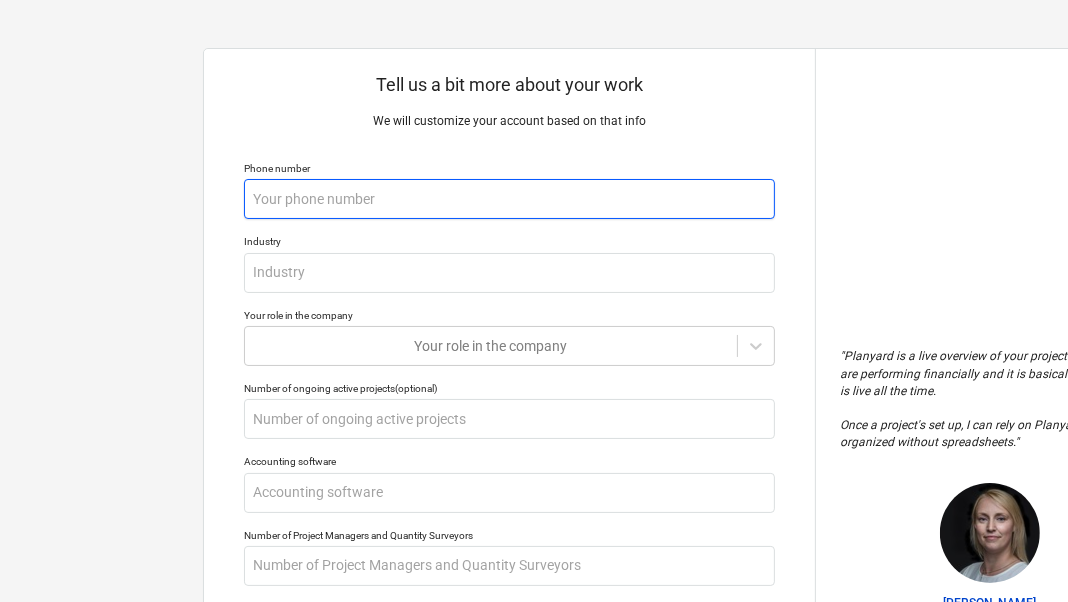 type on "0" 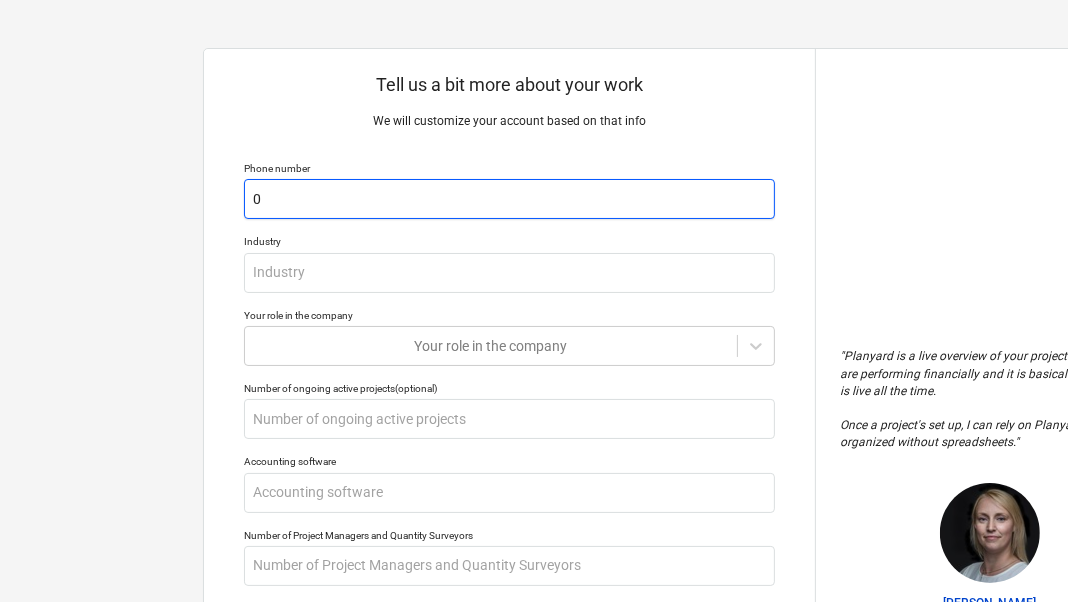 type on "x" 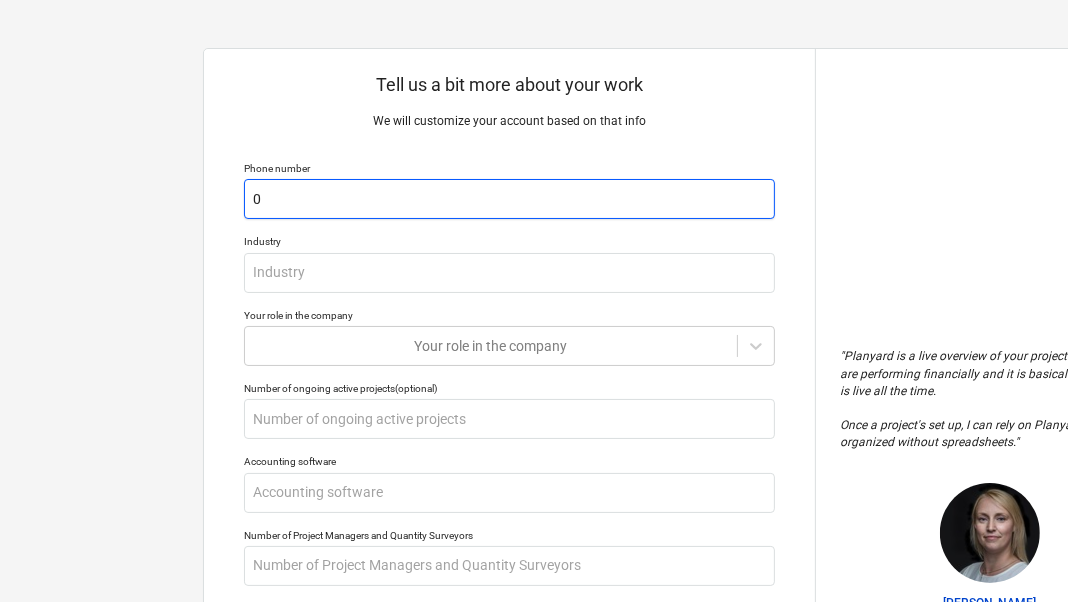 type on "04" 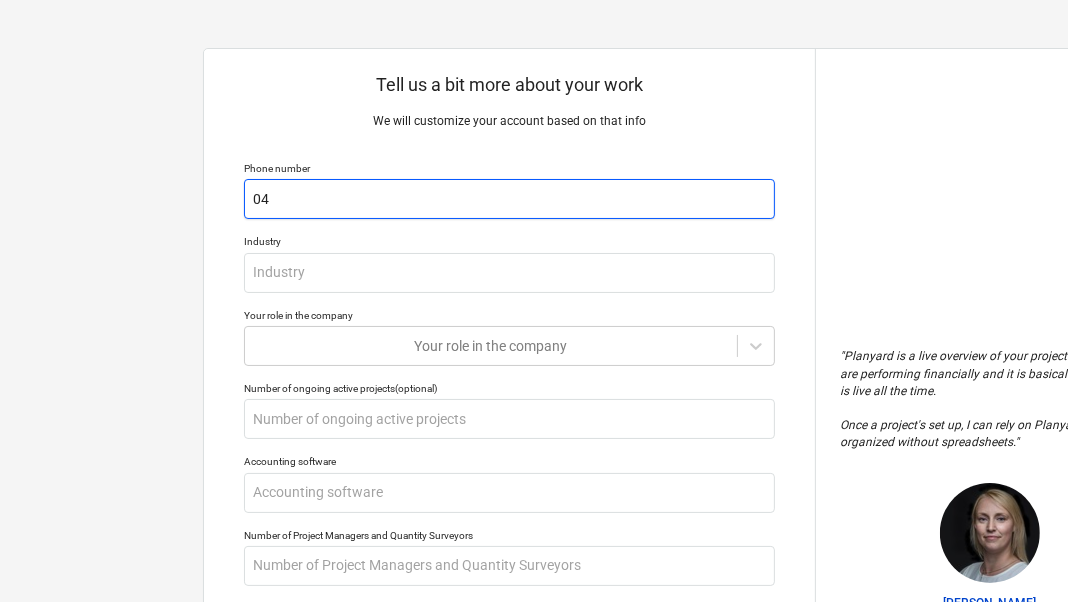type on "x" 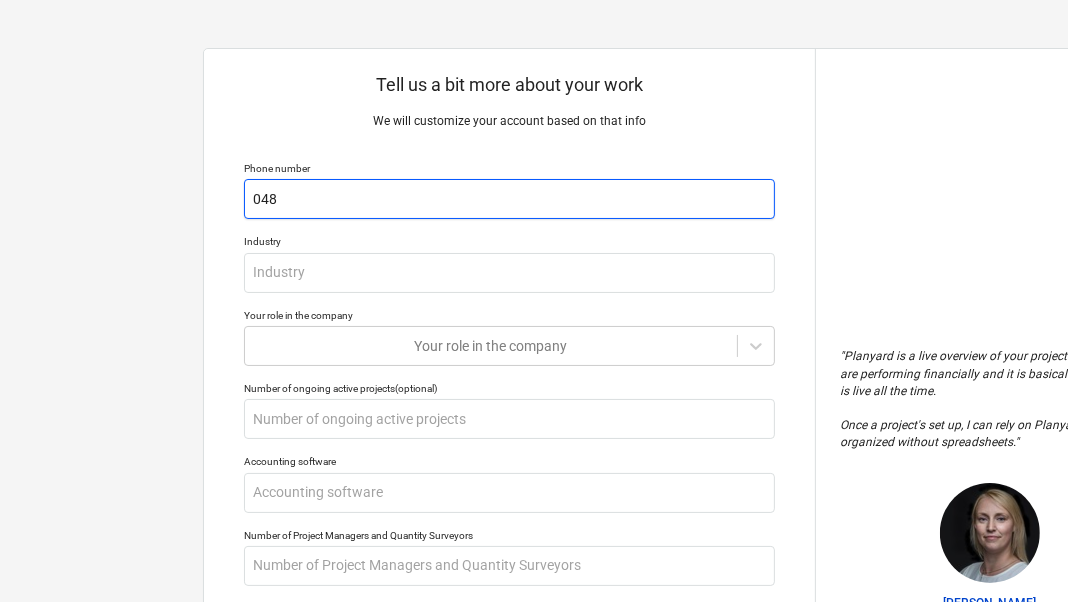 type on "x" 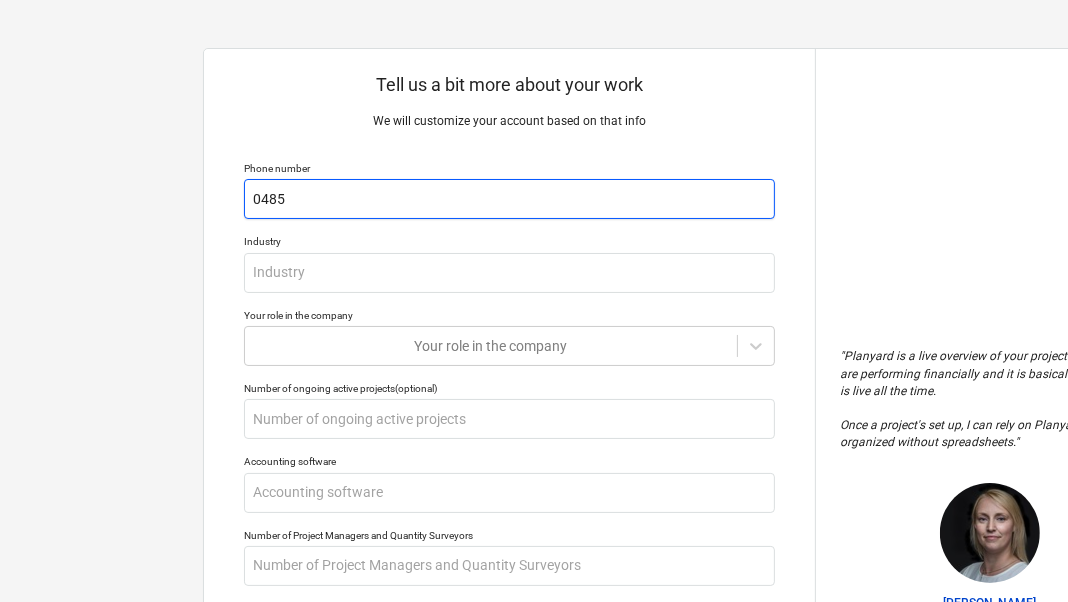 type on "x" 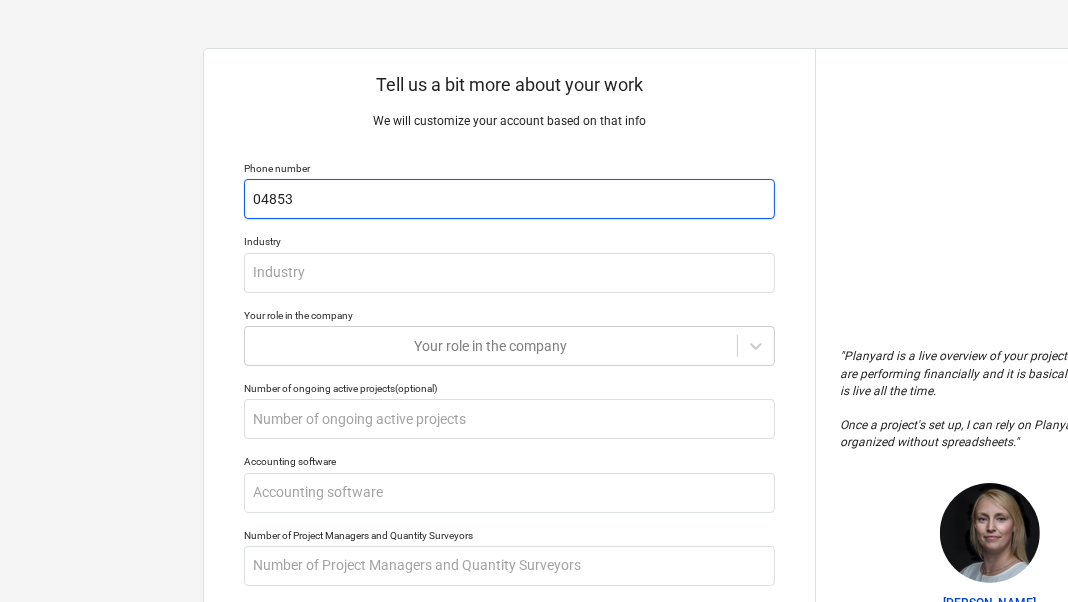 type on "x" 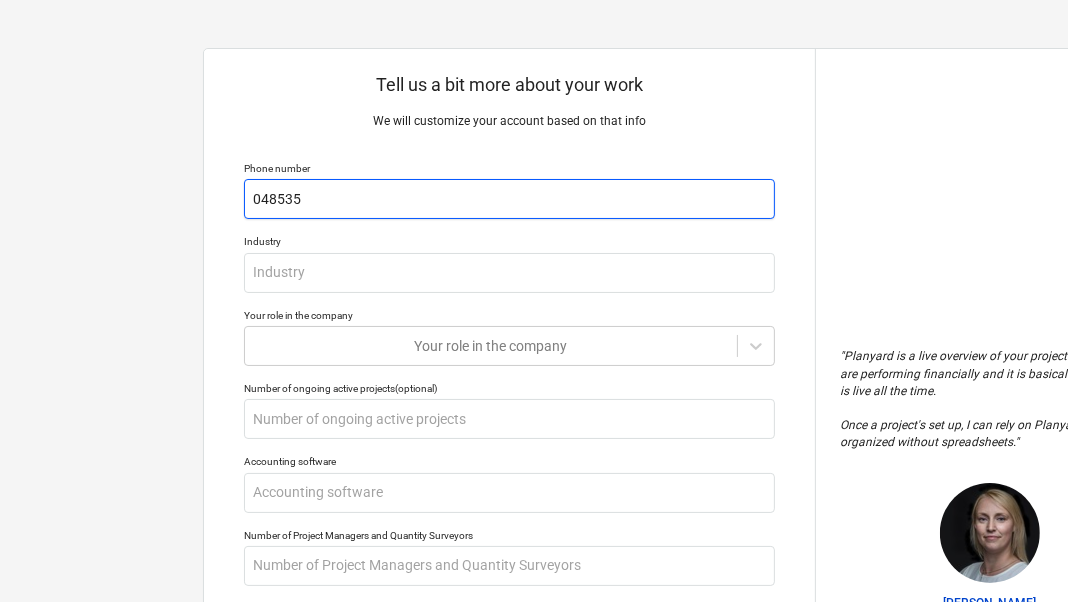 type on "x" 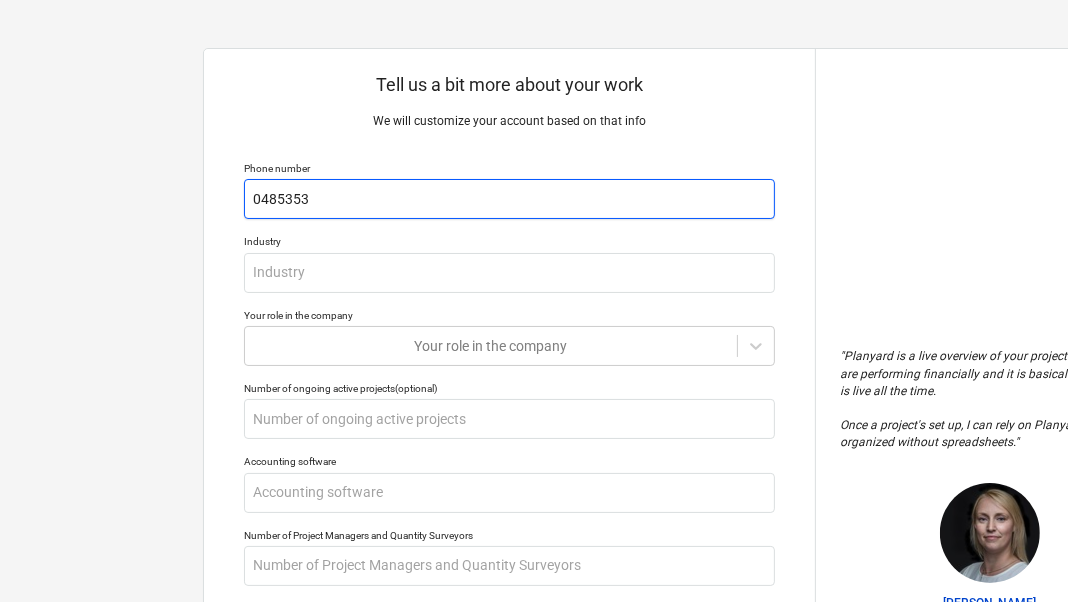 type on "x" 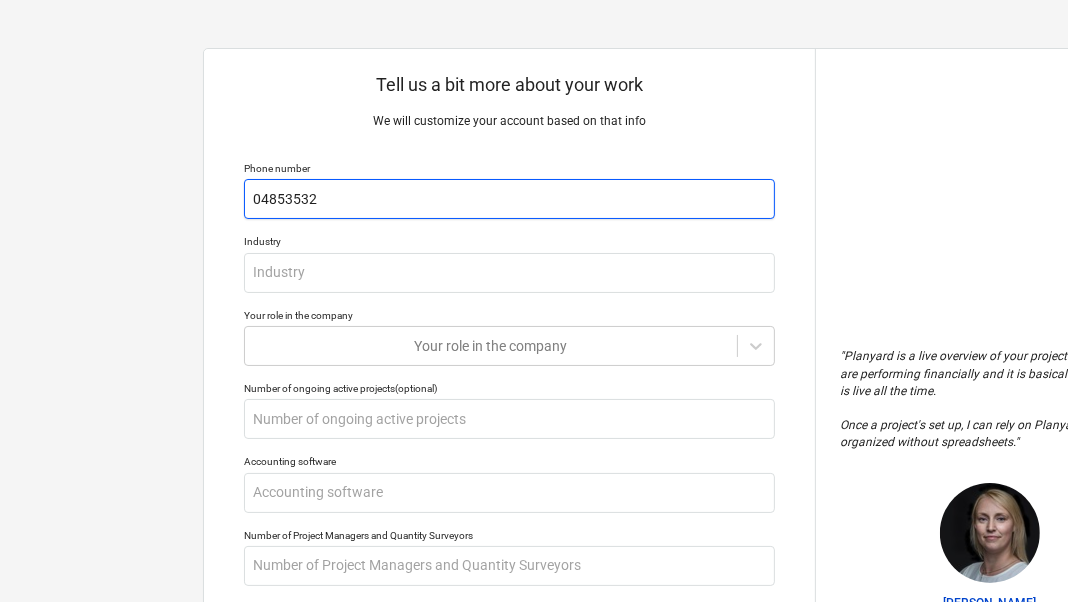 type on "x" 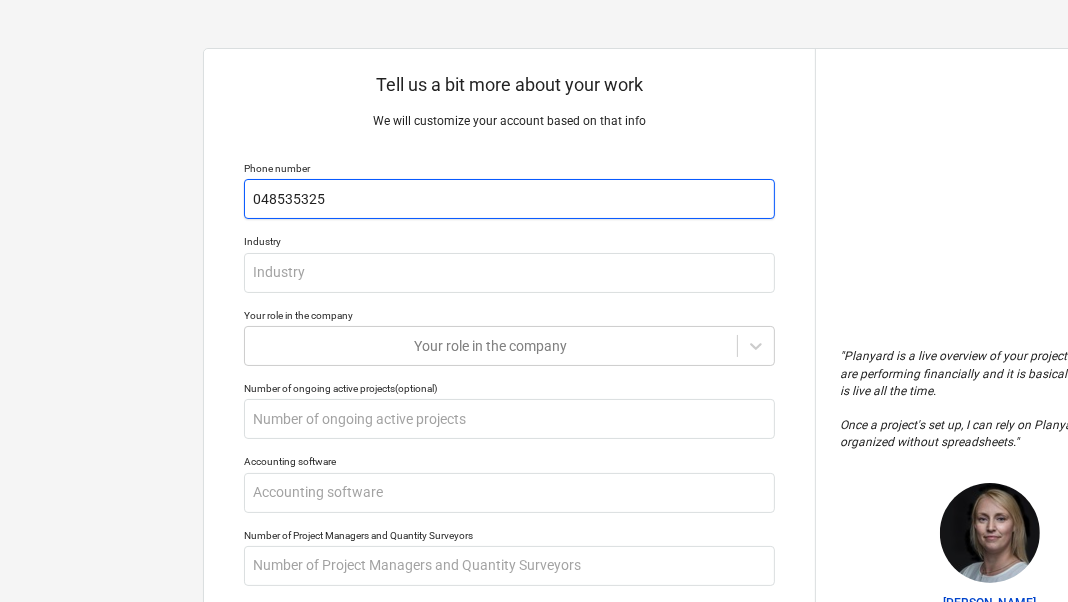 type on "x" 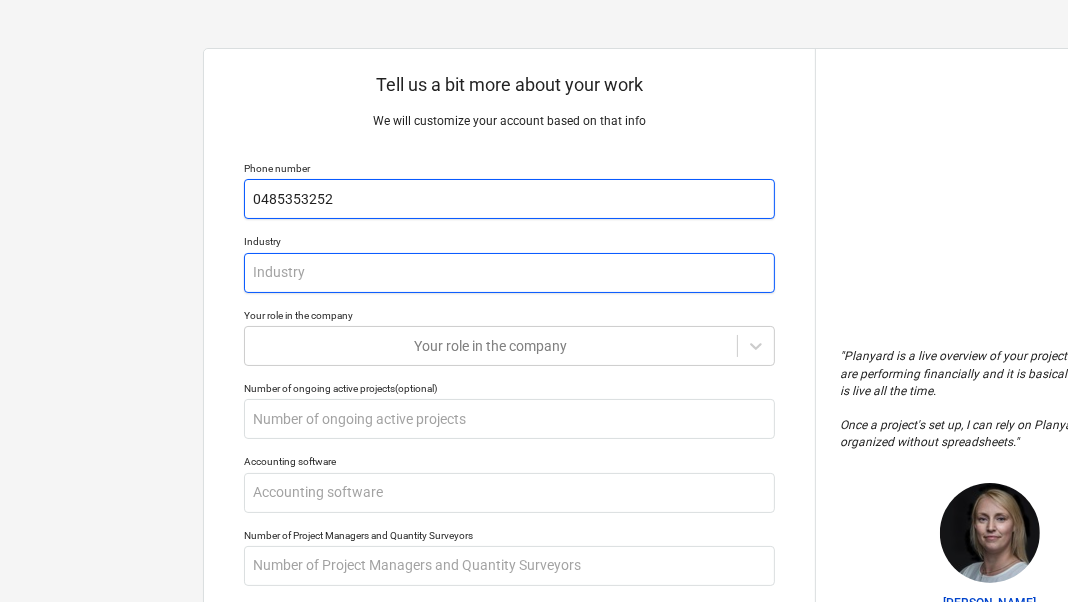 type on "0485353252" 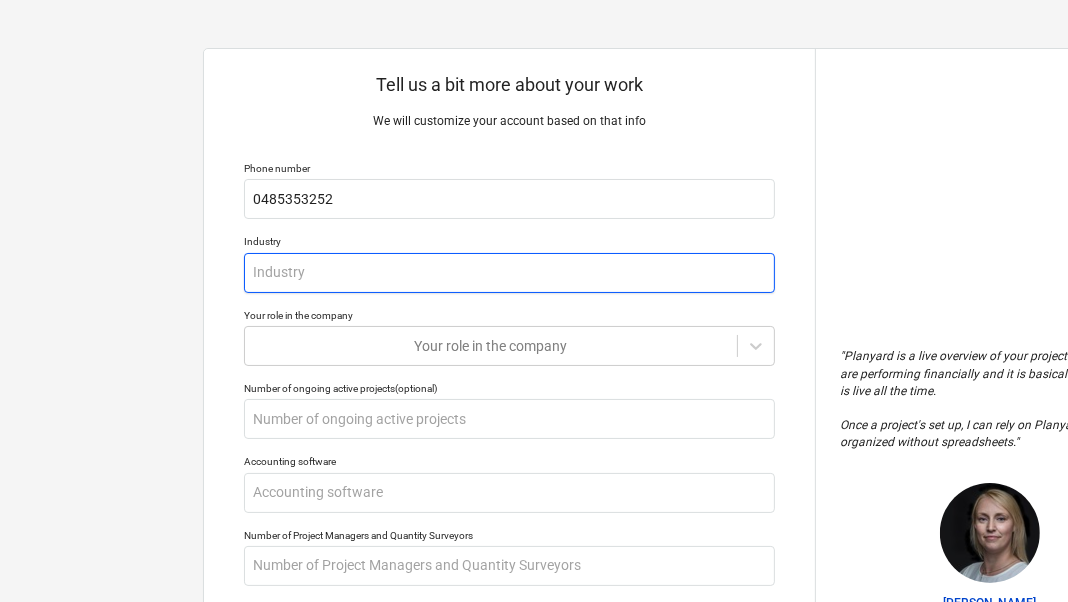 click at bounding box center (509, 273) 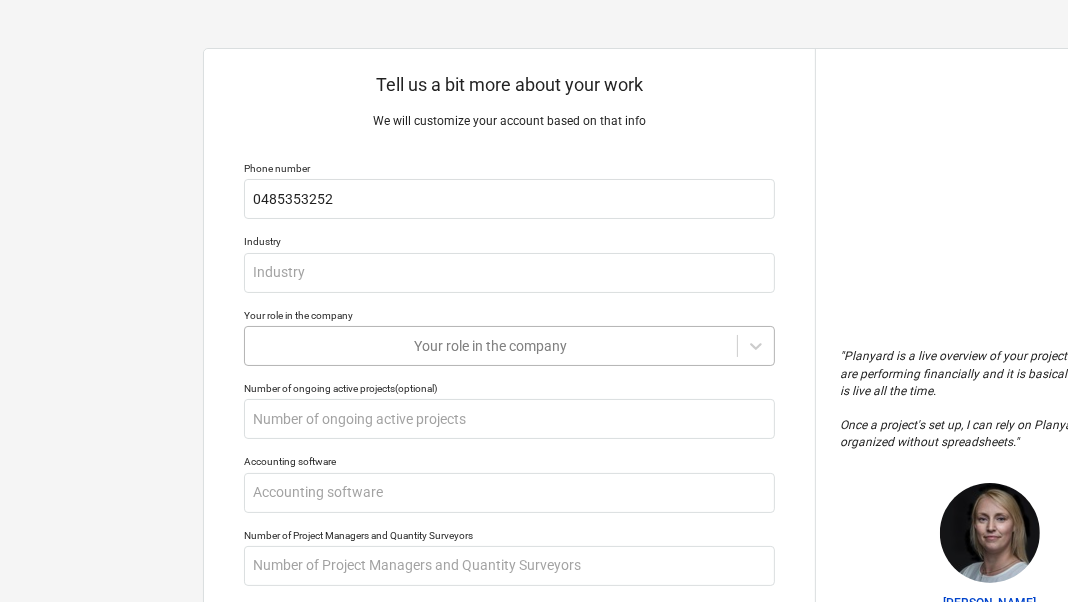 click on "Tell us a bit more about your work We will customize your account based on that info Phone number [PHONE_NUMBER] Industry Your role in the company Your role in the company Number of ongoing active projects  (optional) Accounting software Number of Project Managers and Quantity Surveyors Short project description (1-2 sentences) Why do you need a new tool? Submit " Planyard is a live overview of your projects. How they are performing financially and it is basically a CVR that is live all the time.
Once a project's set up, I can rely on Planyard to stay organized without spreadsheets. " [PERSON_NAME] Quantity surveyor - Brown & [PERSON_NAME] [PERSON_NAME], [GEOGRAPHIC_DATA]
x" at bounding box center [534, 301] 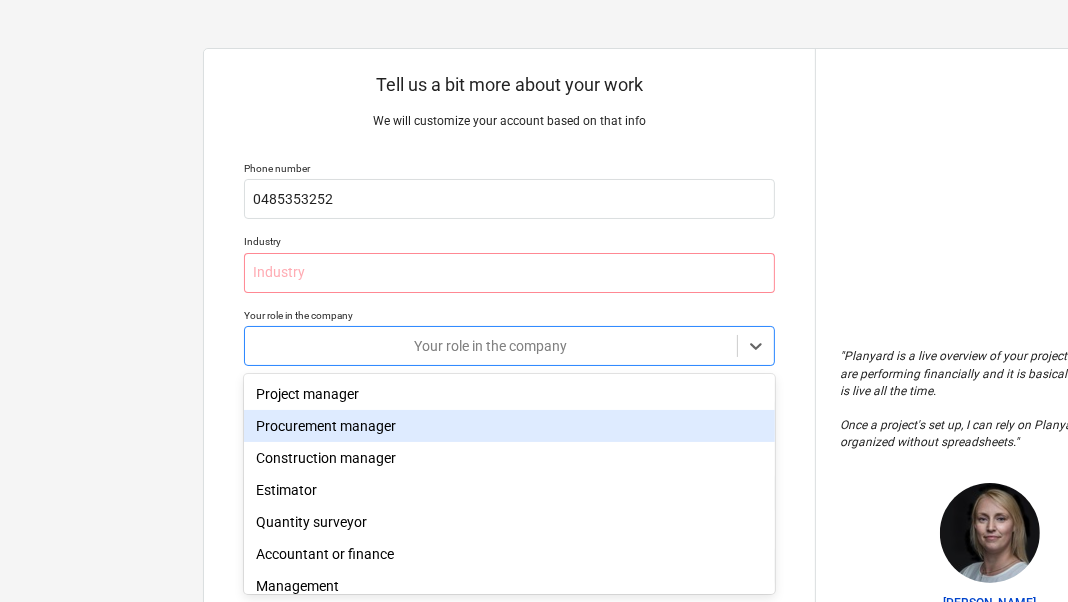 scroll, scrollTop: 79, scrollLeft: 0, axis: vertical 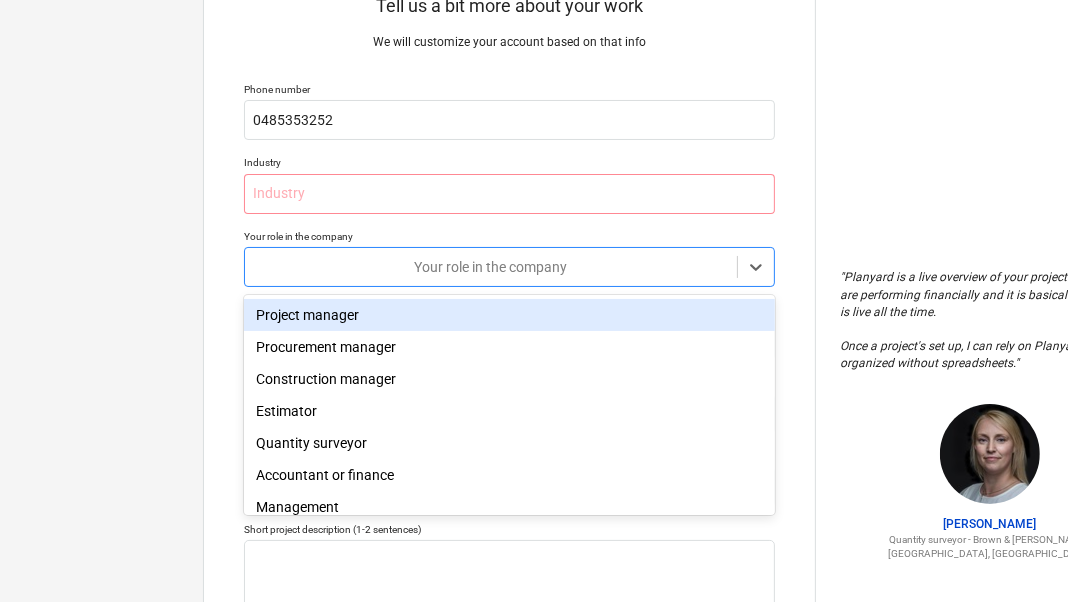 click on "Project manager" at bounding box center [509, 315] 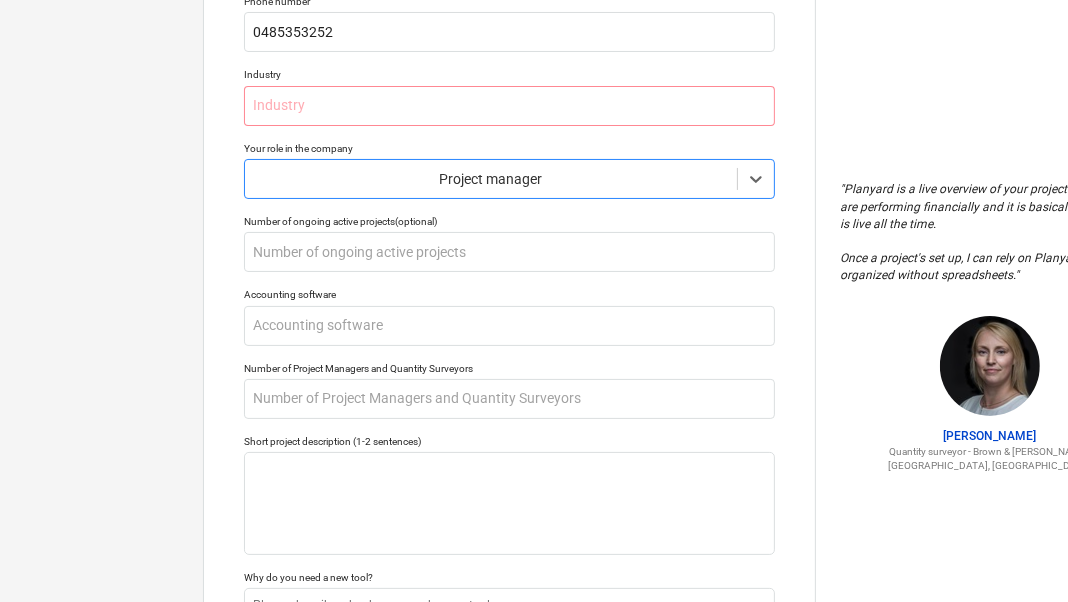 scroll, scrollTop: 279, scrollLeft: 0, axis: vertical 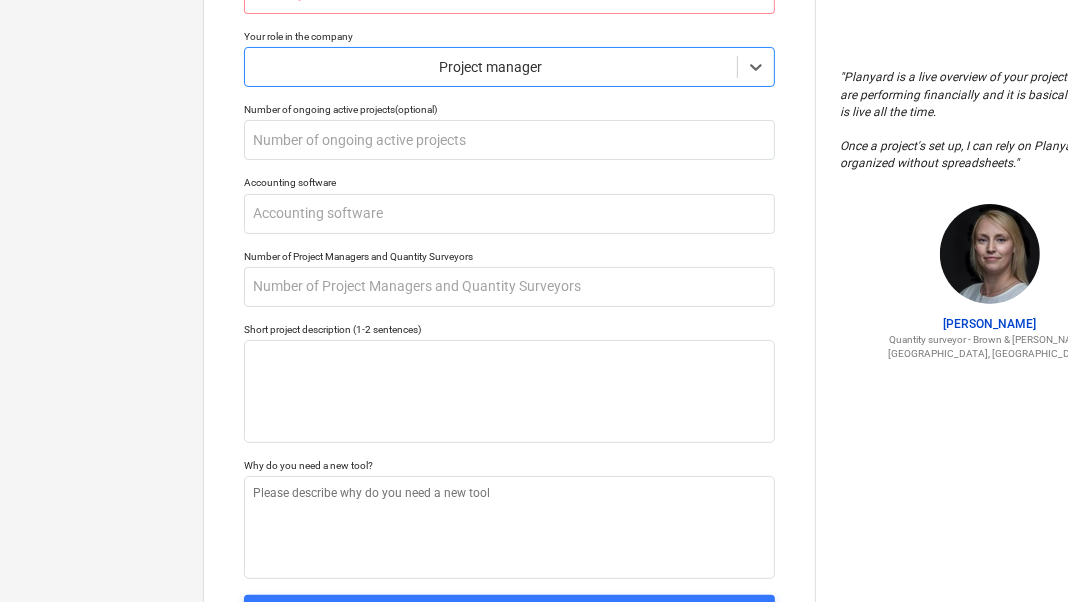 click on "Short project description (1-2 sentences)" at bounding box center (509, 329) 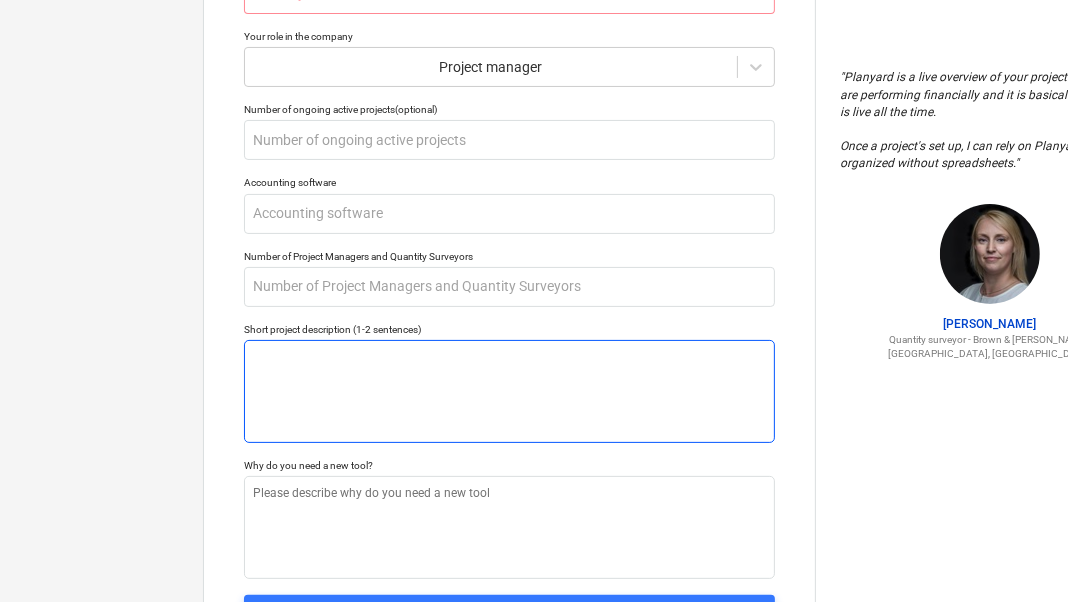 click at bounding box center (509, 391) 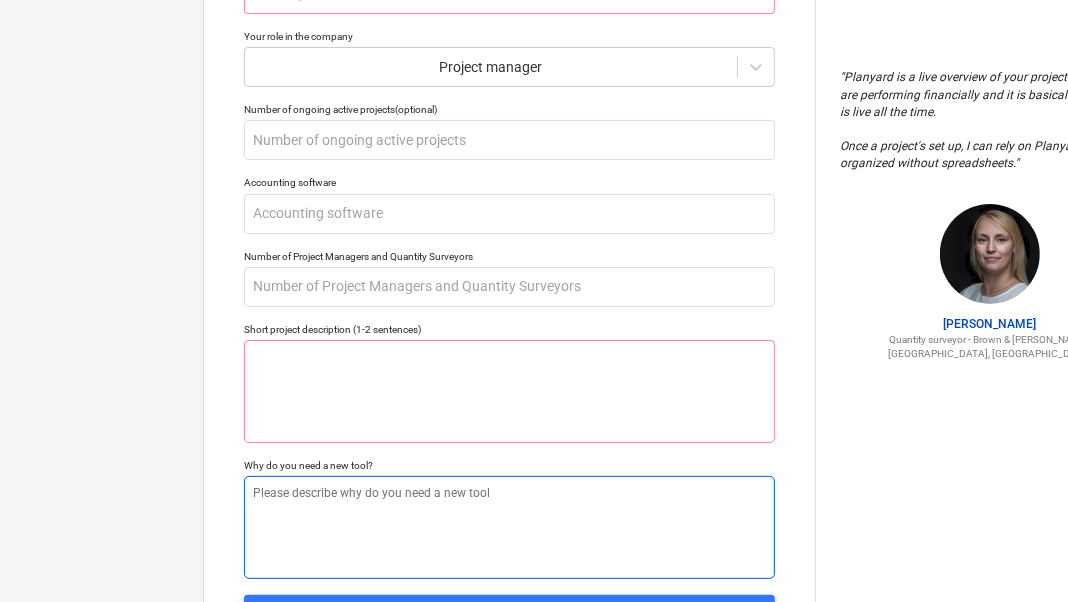 click at bounding box center (509, 527) 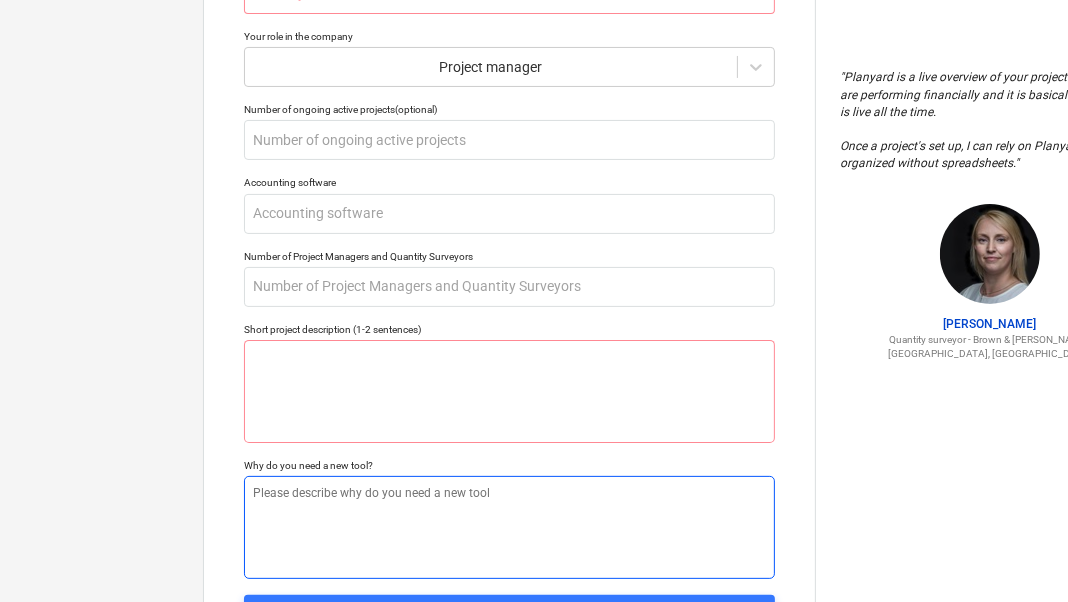 type on "x" 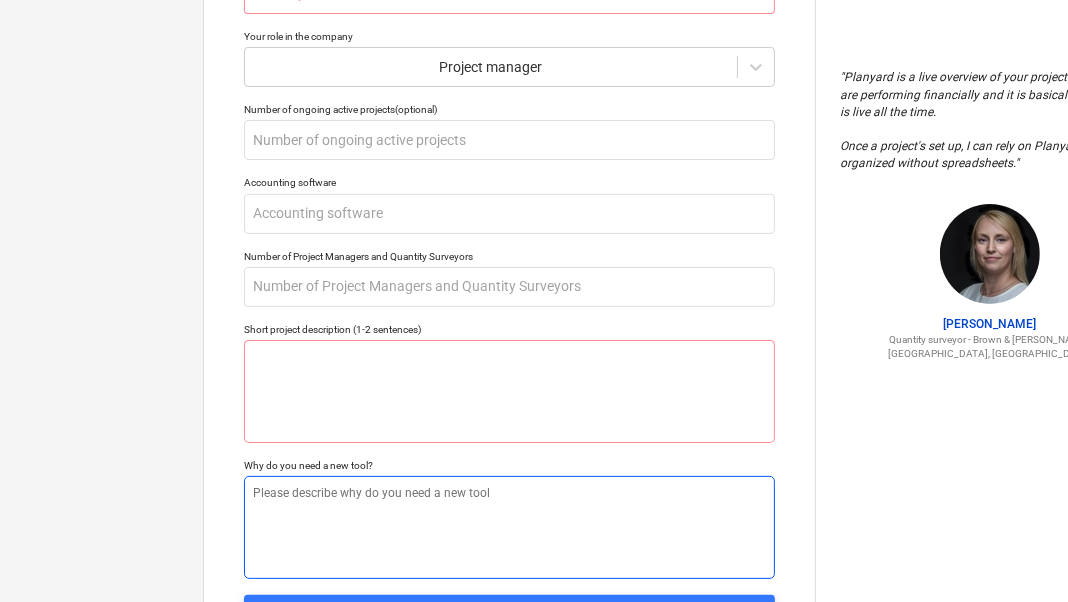 type on "I" 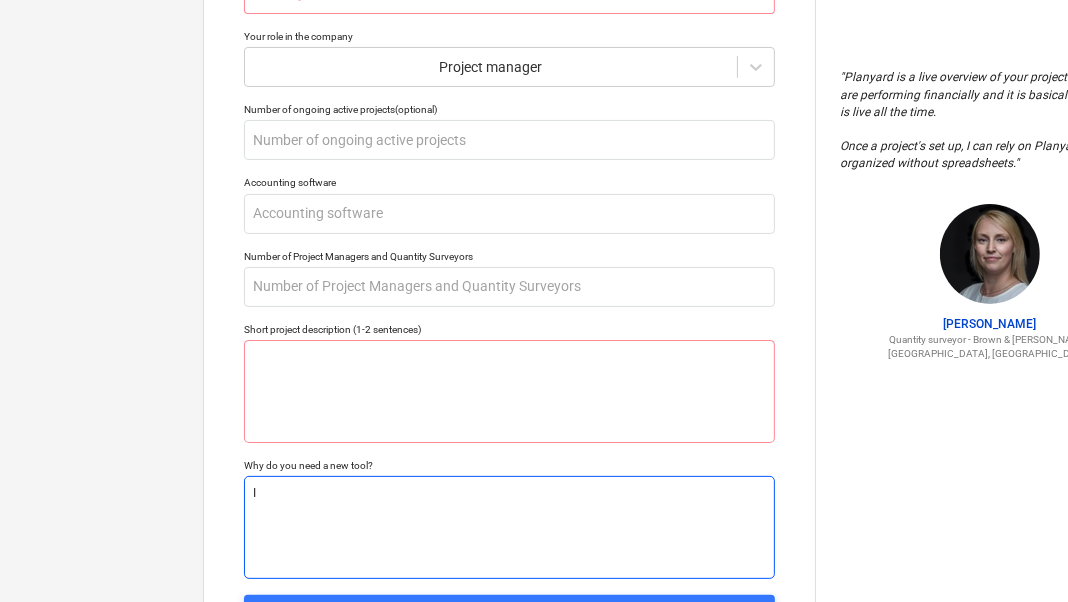 type on "x" 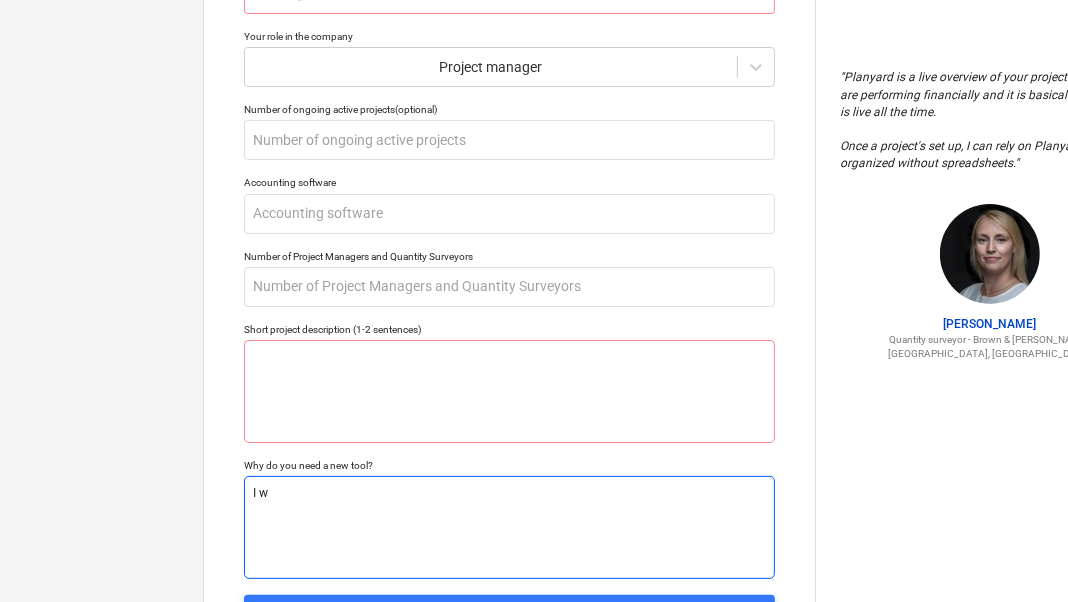 type on "x" 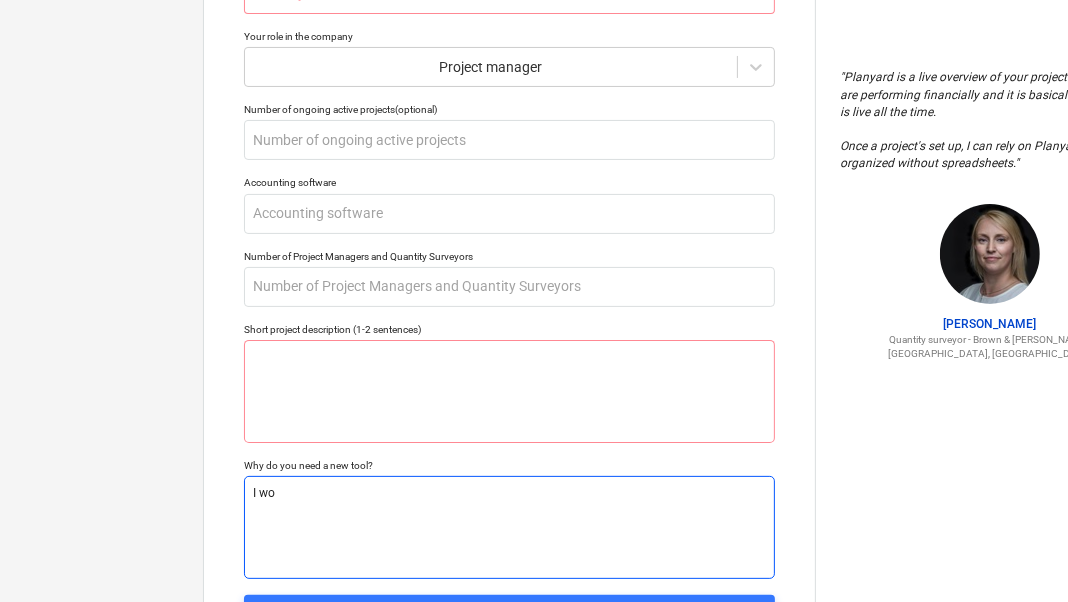 type on "x" 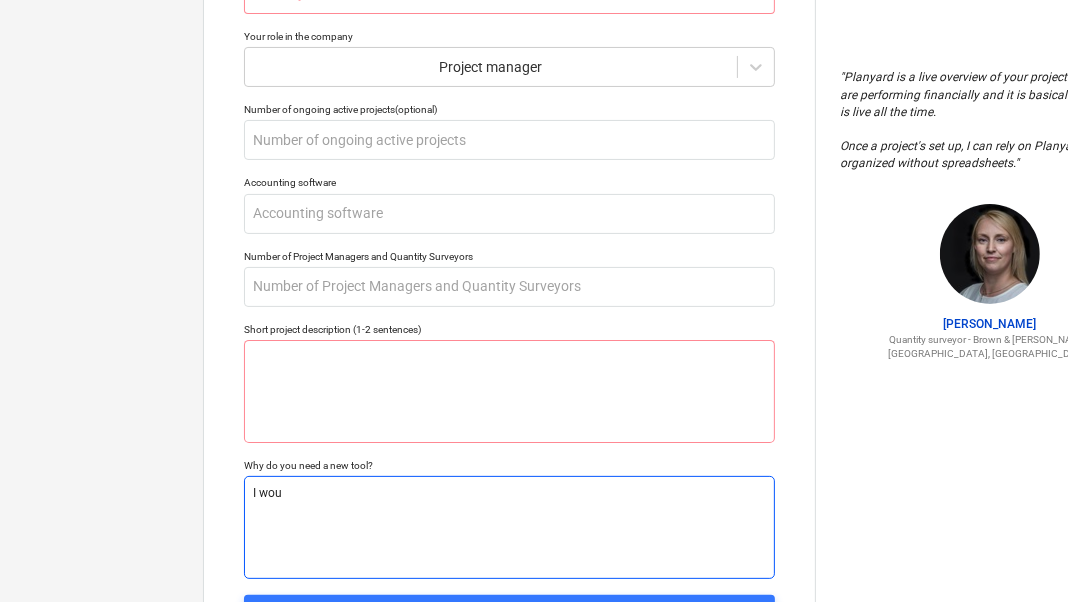 type on "x" 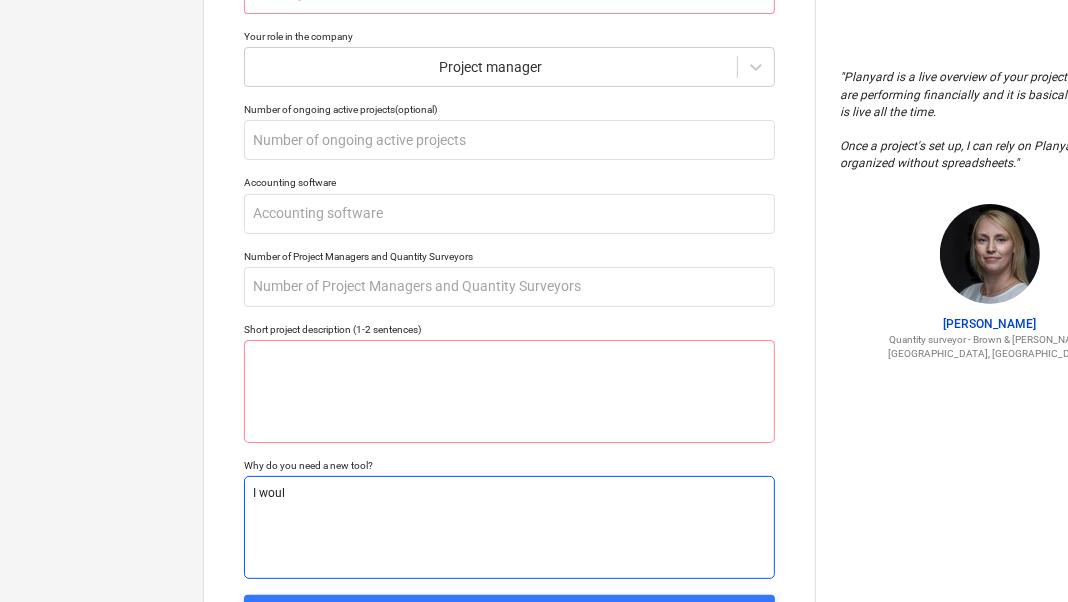 type on "x" 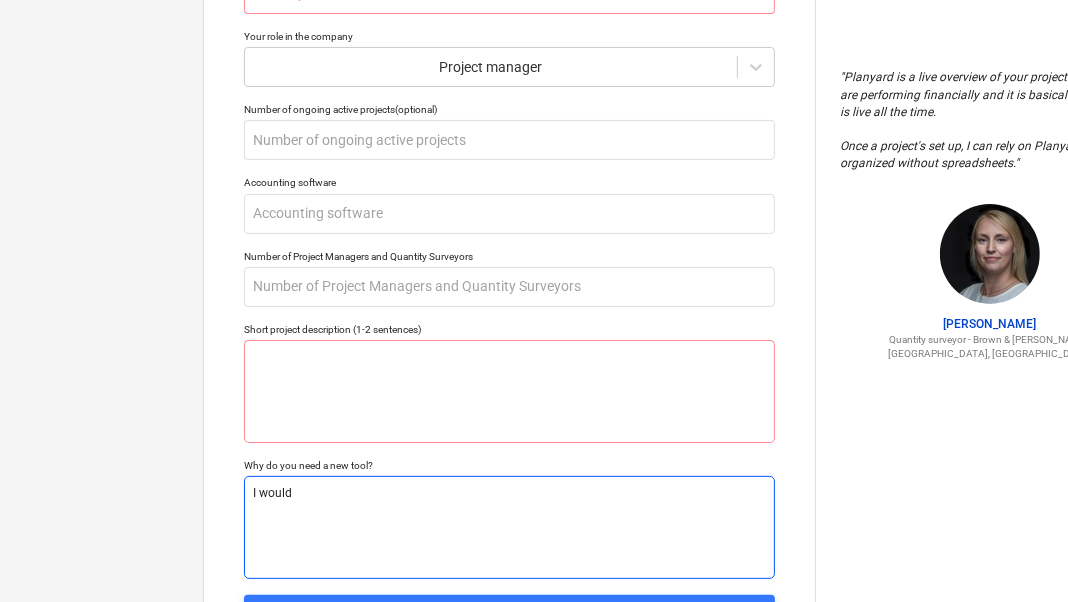type on "x" 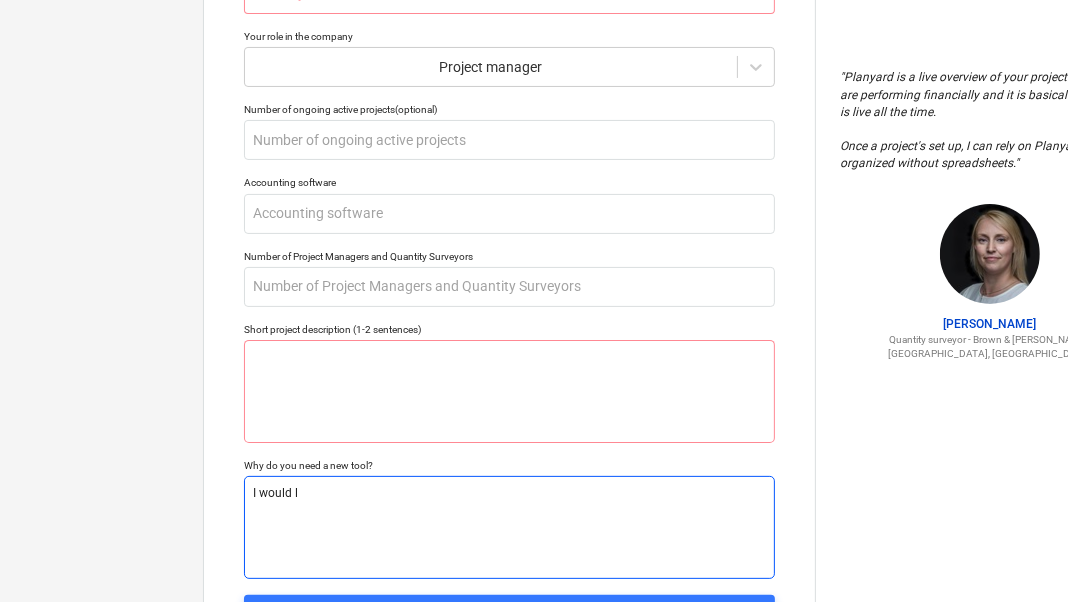type on "x" 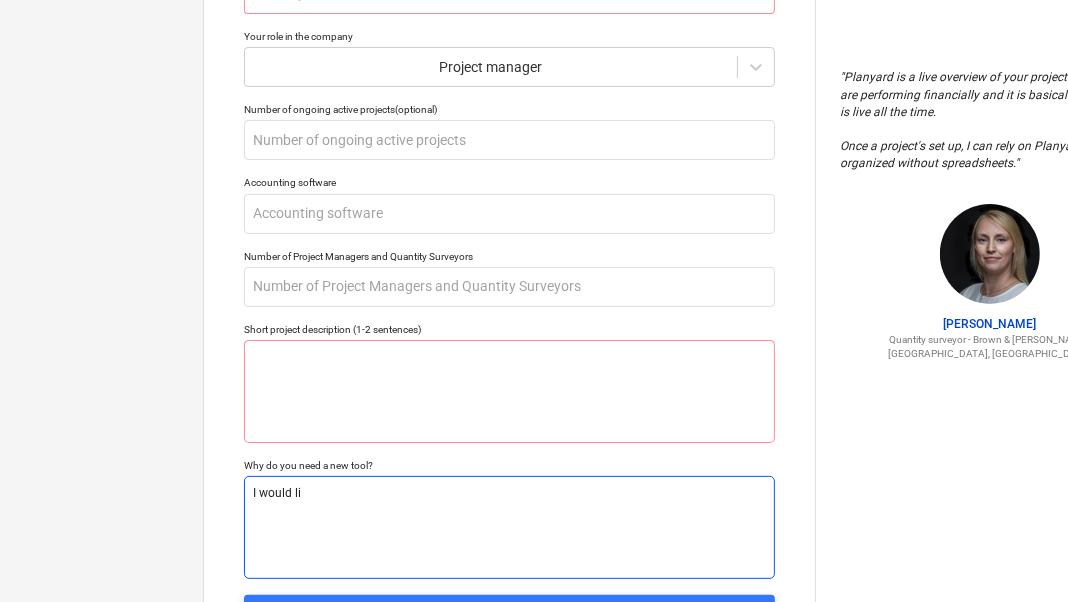 type on "x" 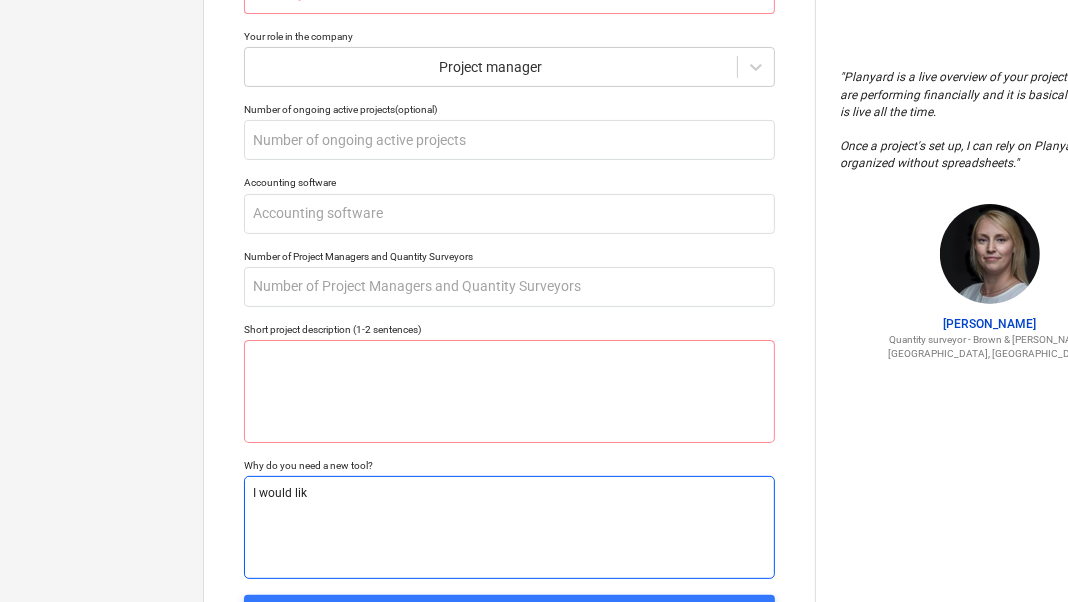 type on "x" 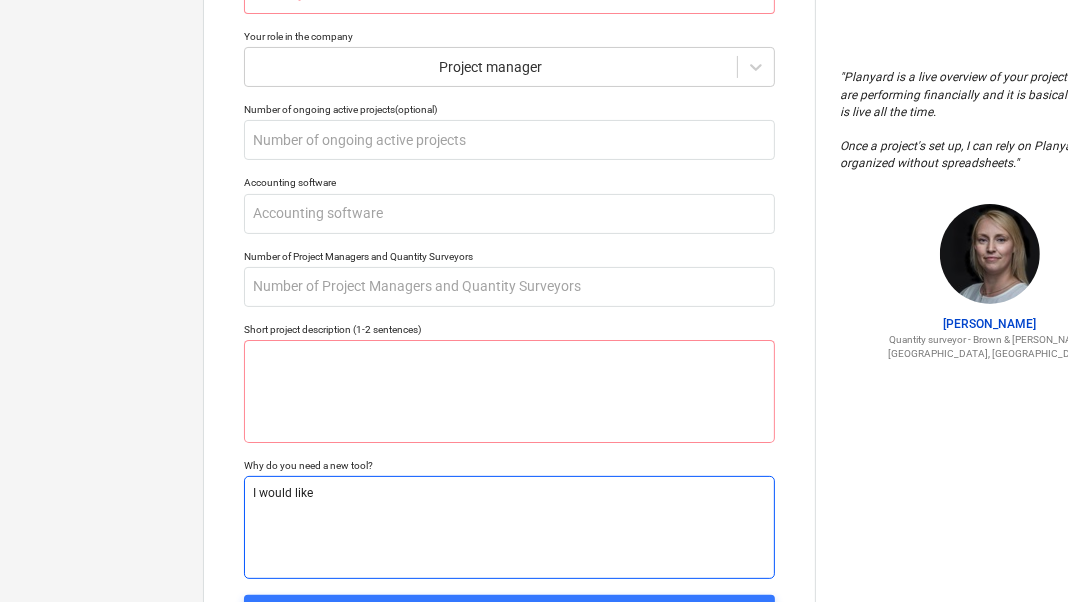 type on "x" 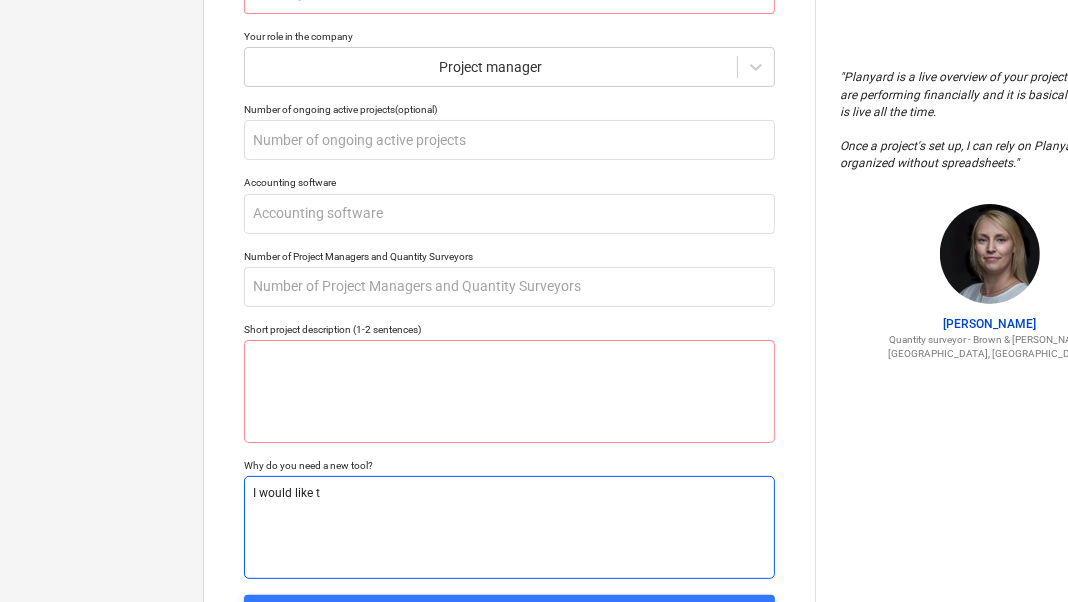type on "x" 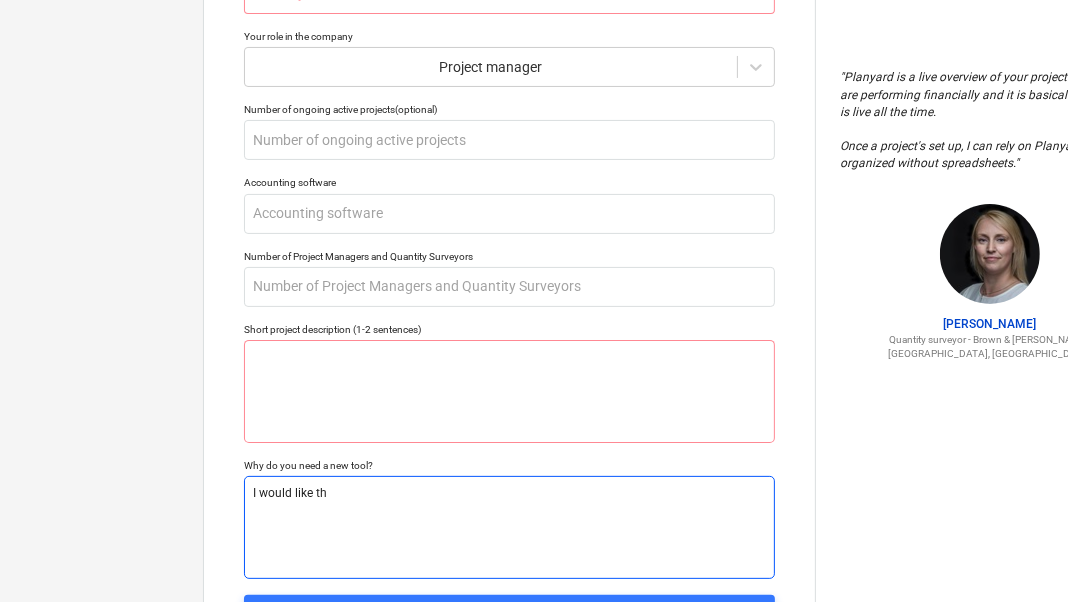 type on "x" 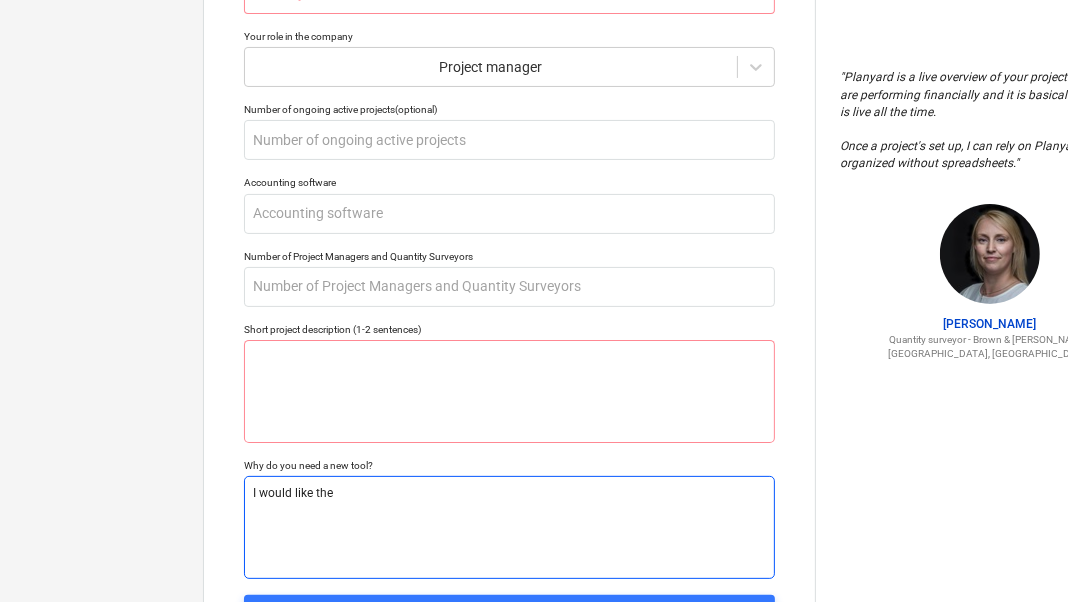 type on "x" 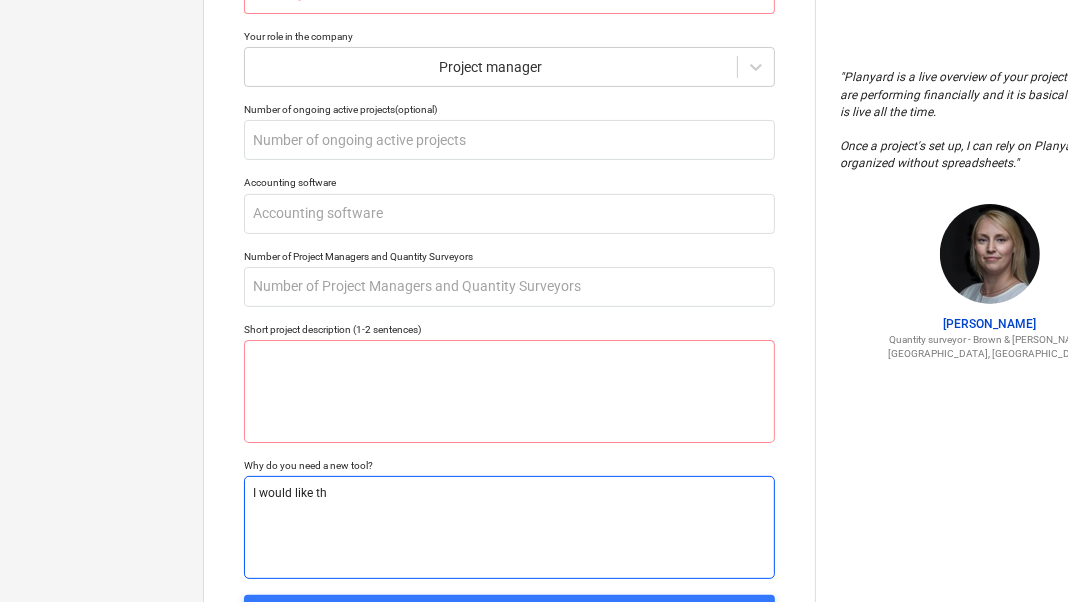 type on "x" 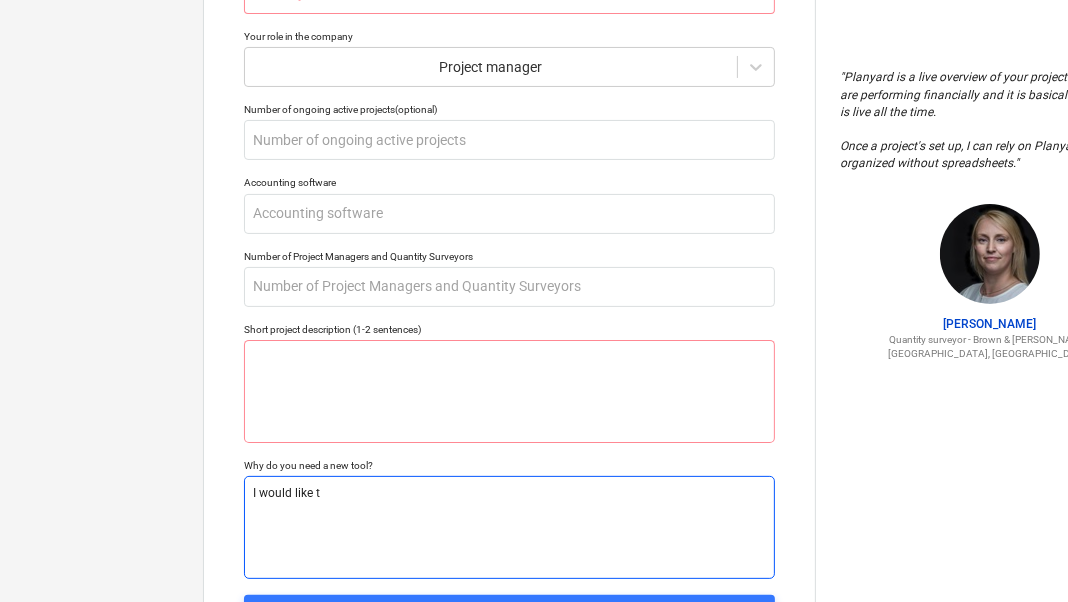type on "x" 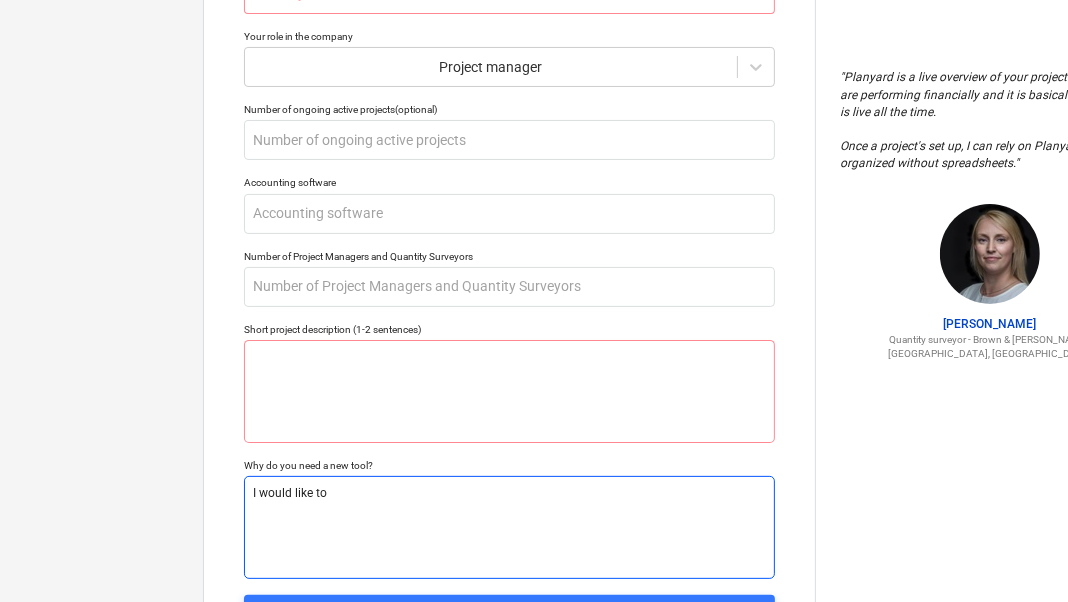 type on "x" 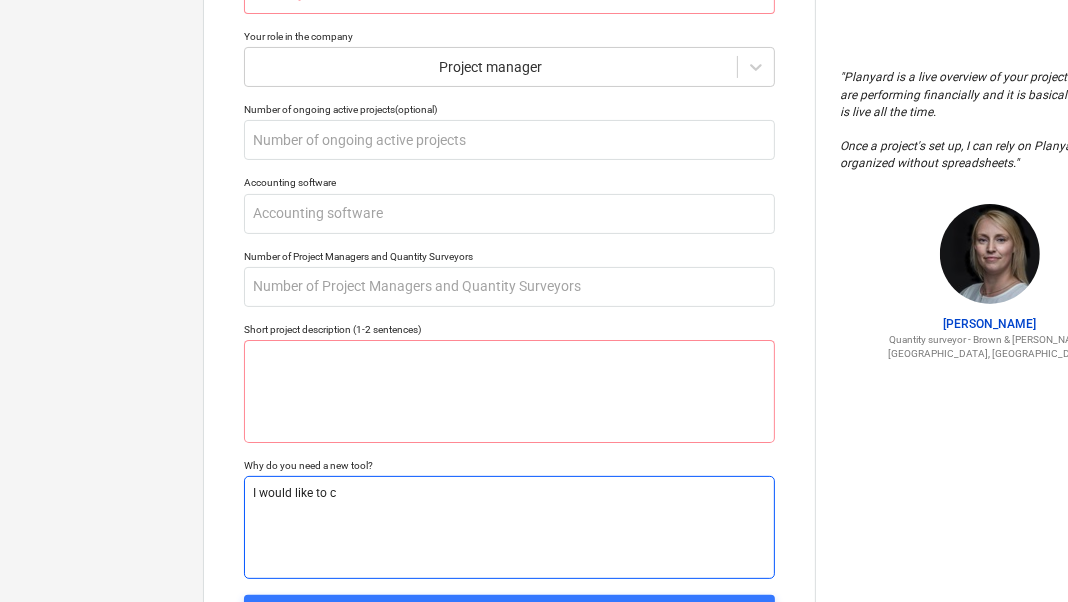 type on "x" 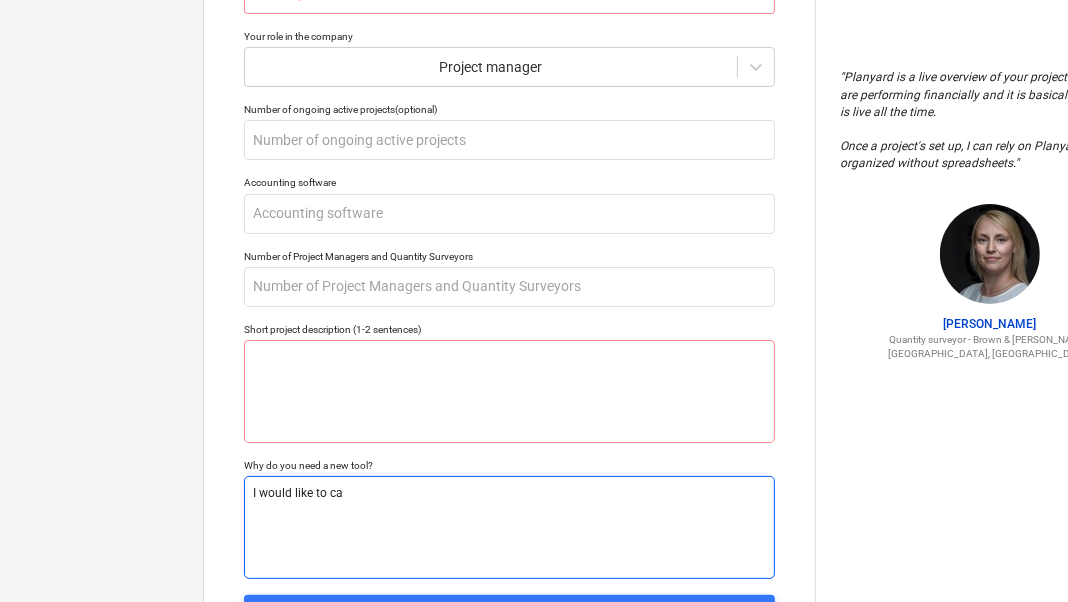 type on "x" 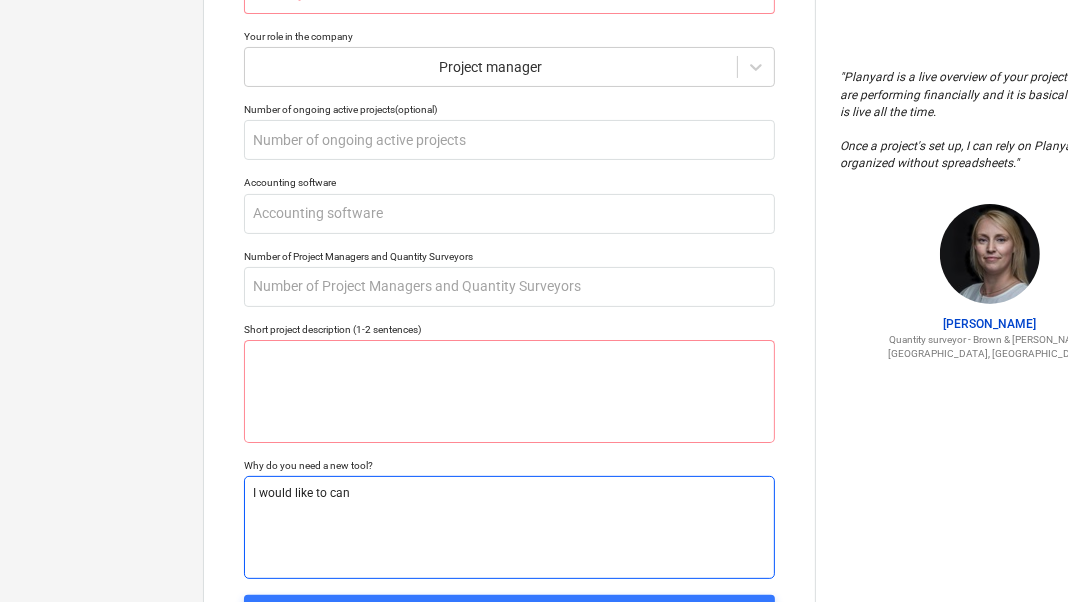 type on "x" 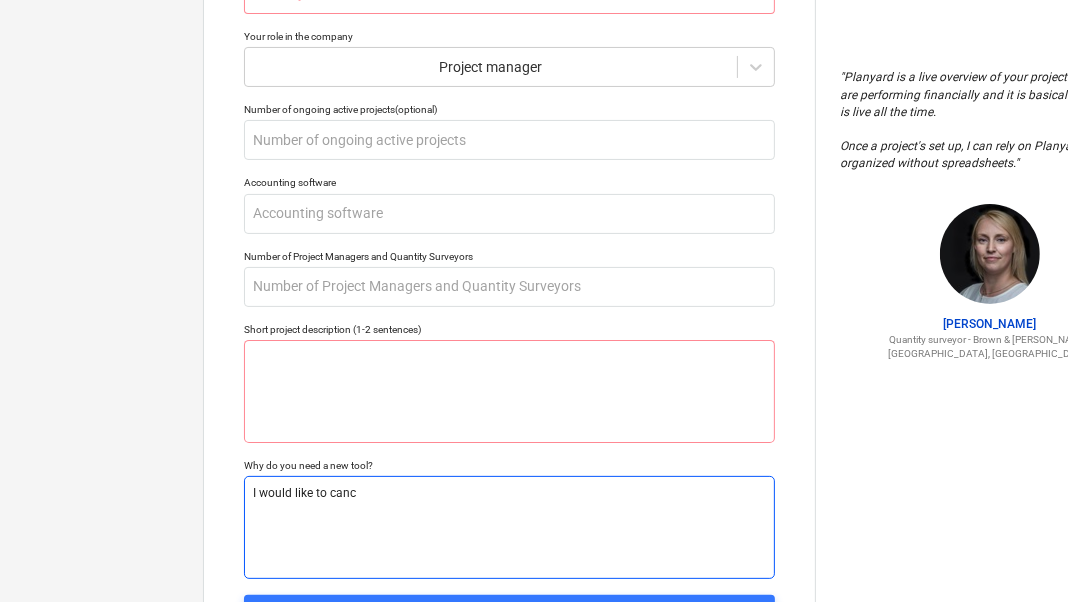 type on "x" 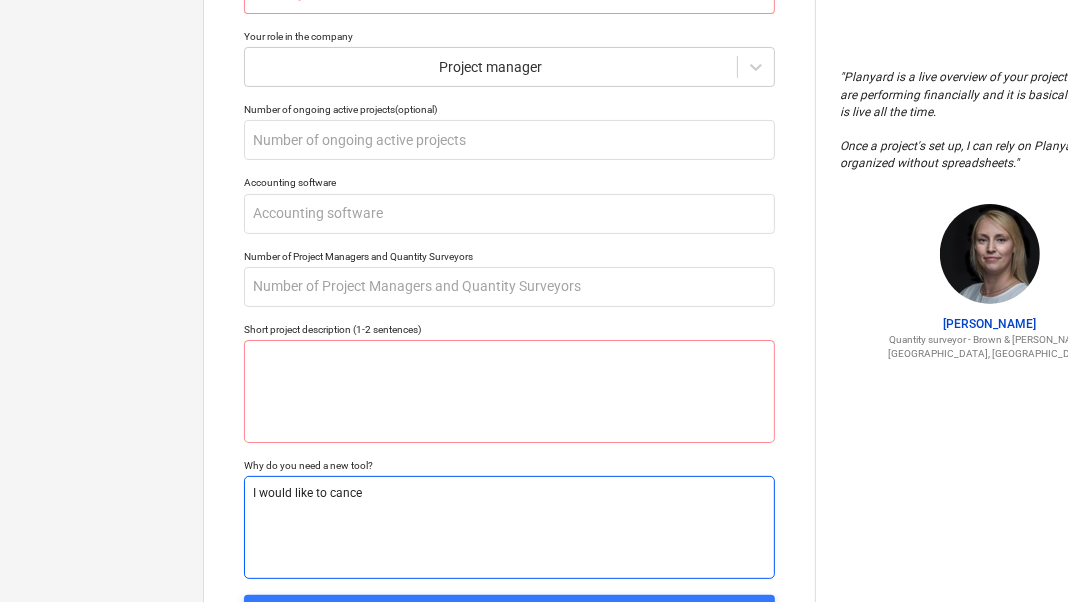 type on "x" 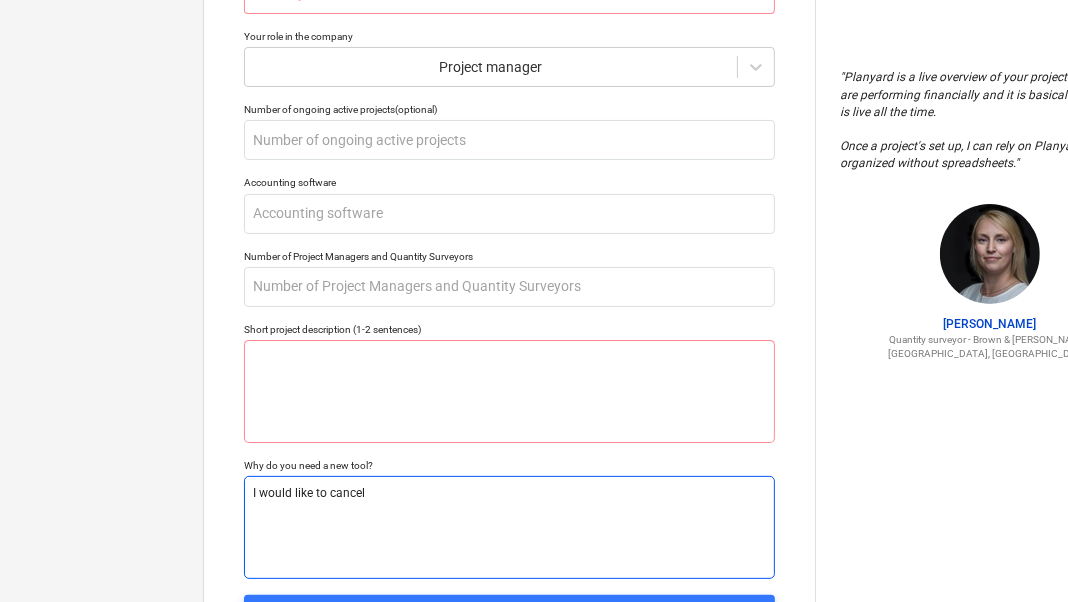 type on "x" 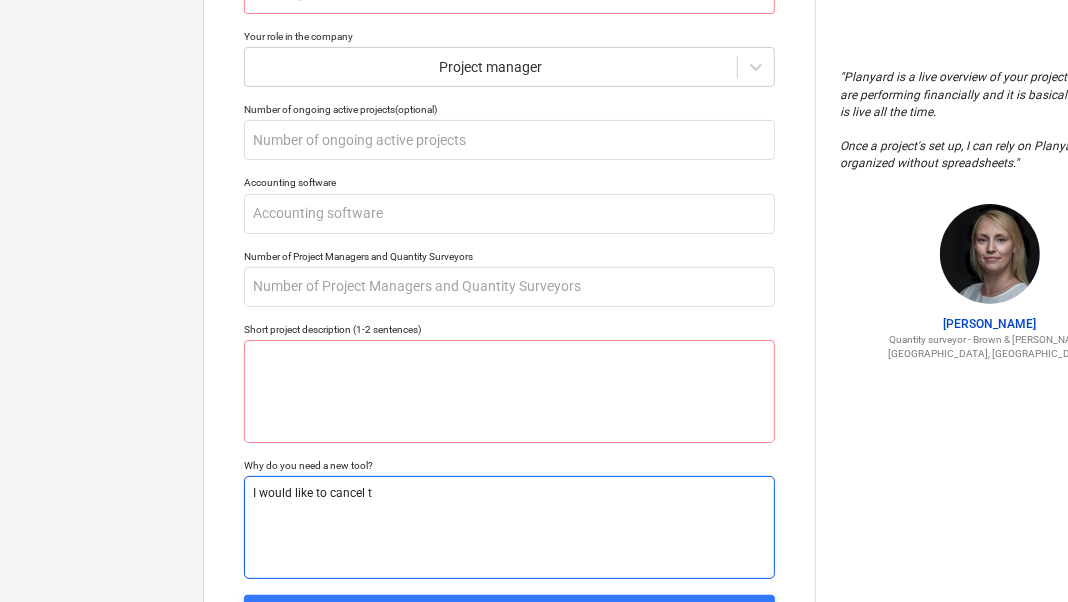 type on "x" 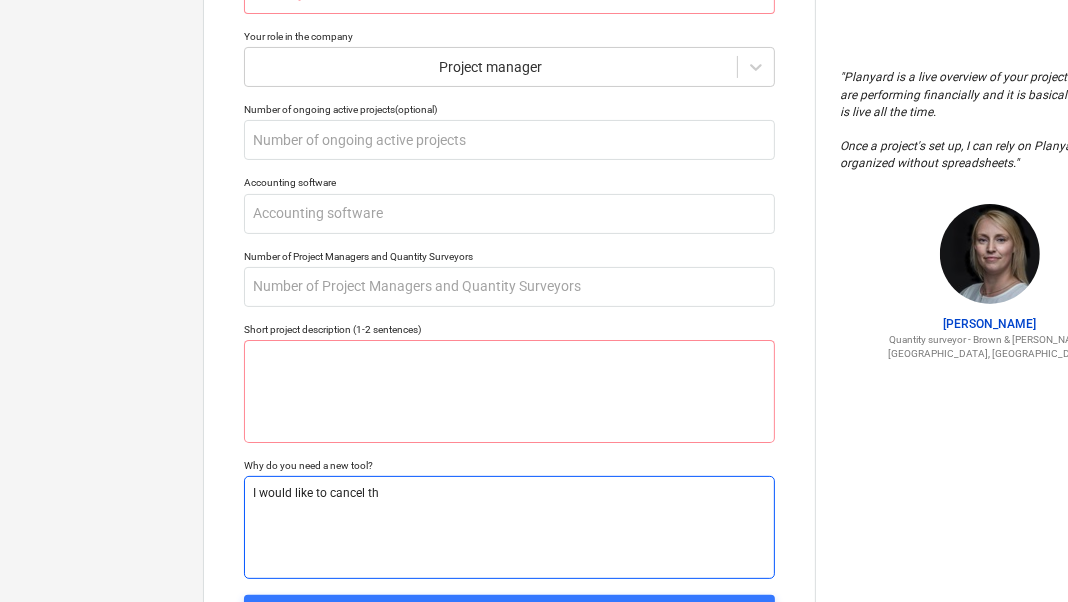 type on "x" 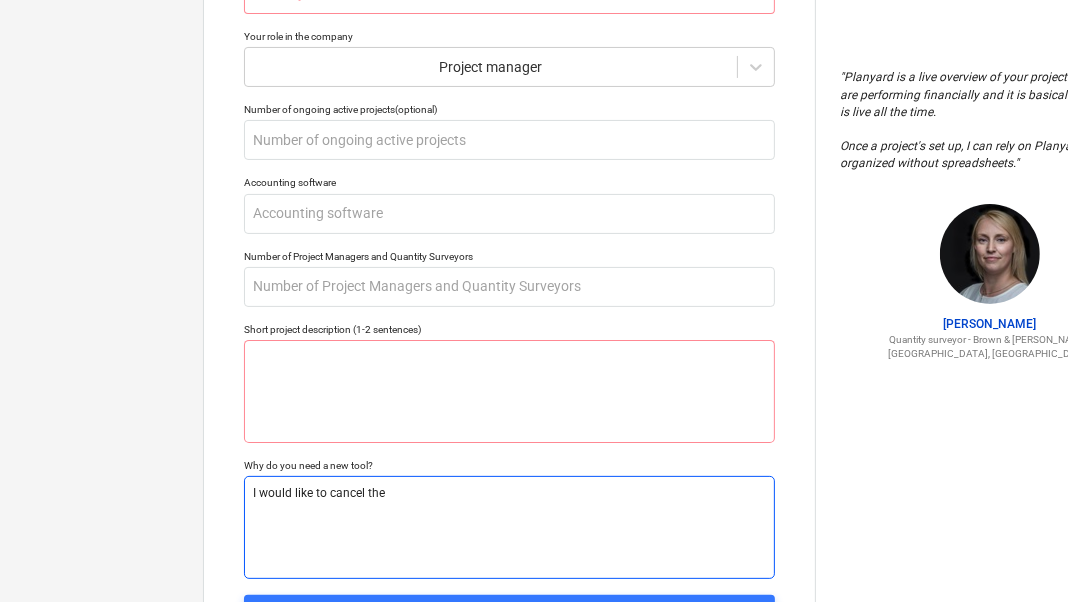 type on "x" 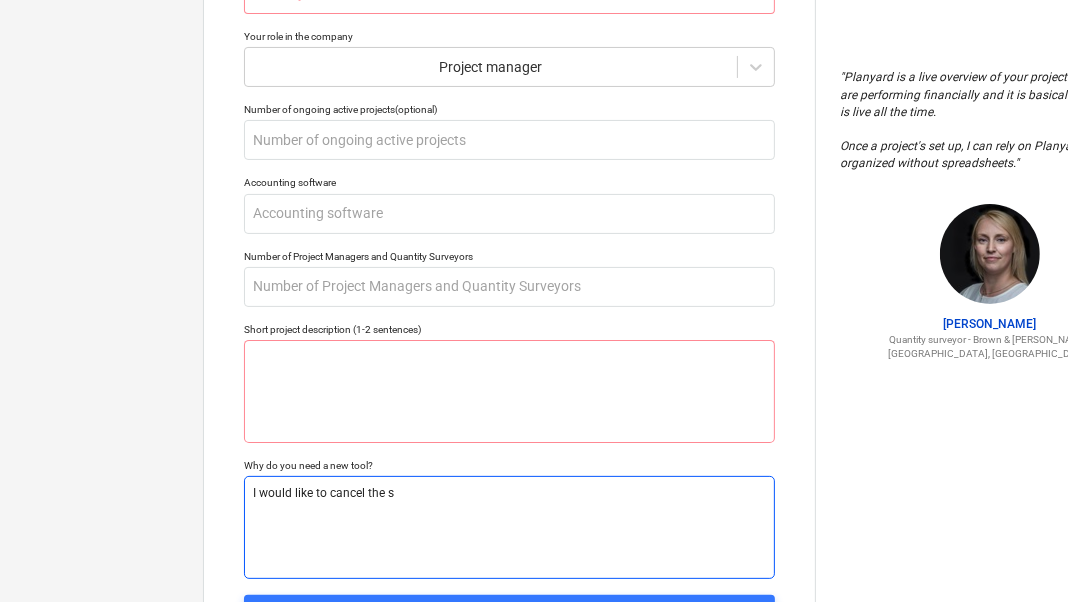 type on "x" 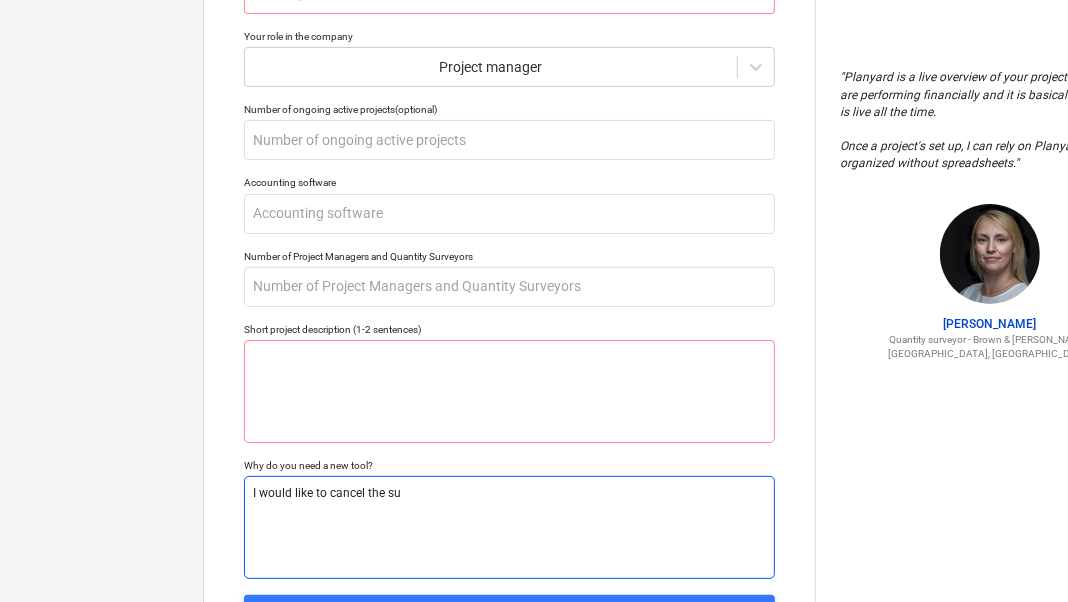 type on "x" 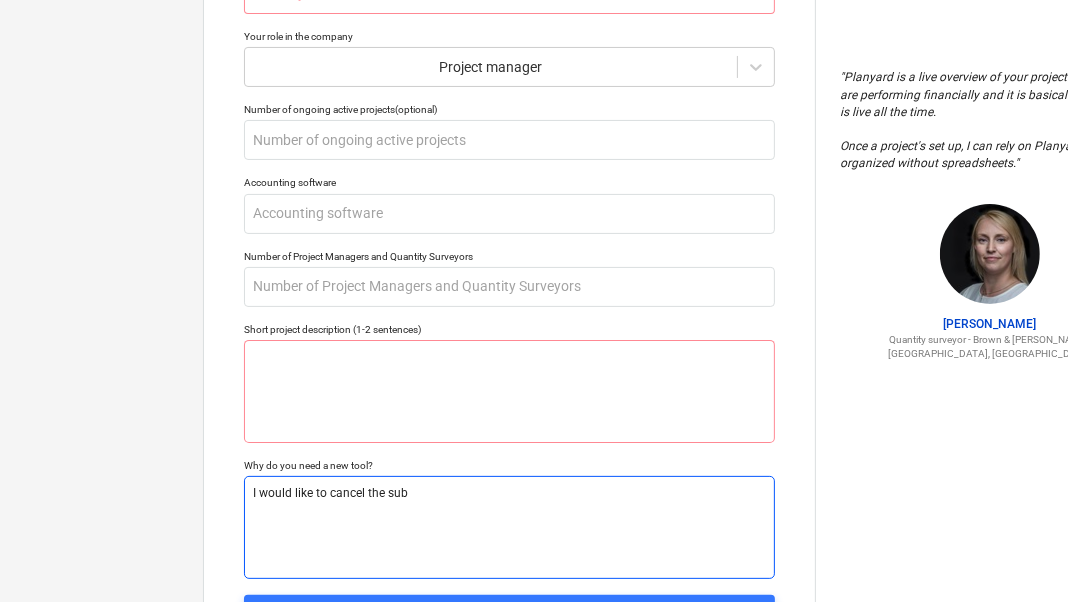 type on "x" 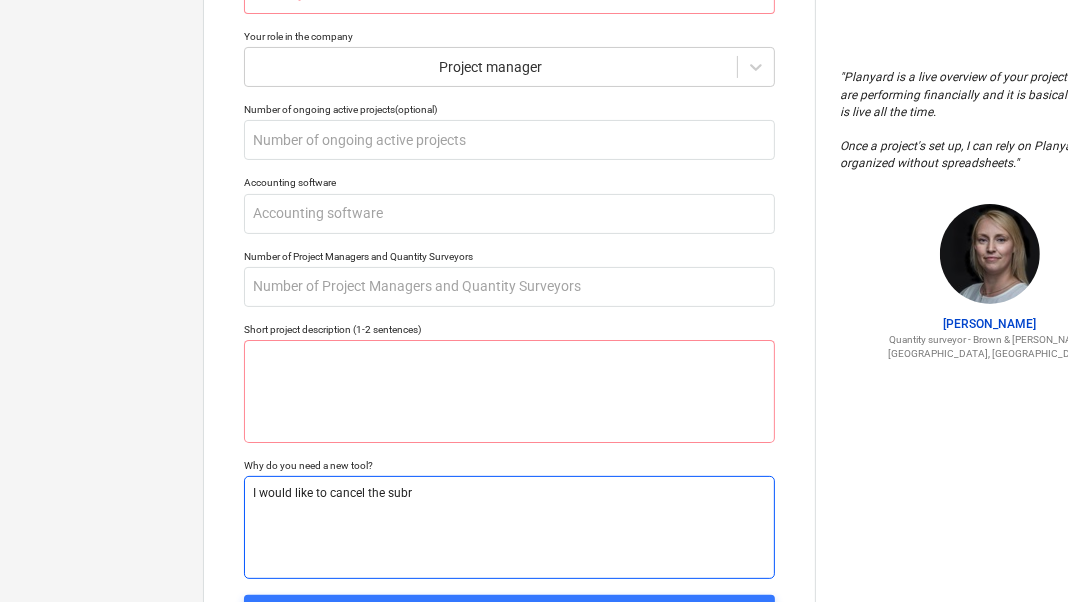 type on "x" 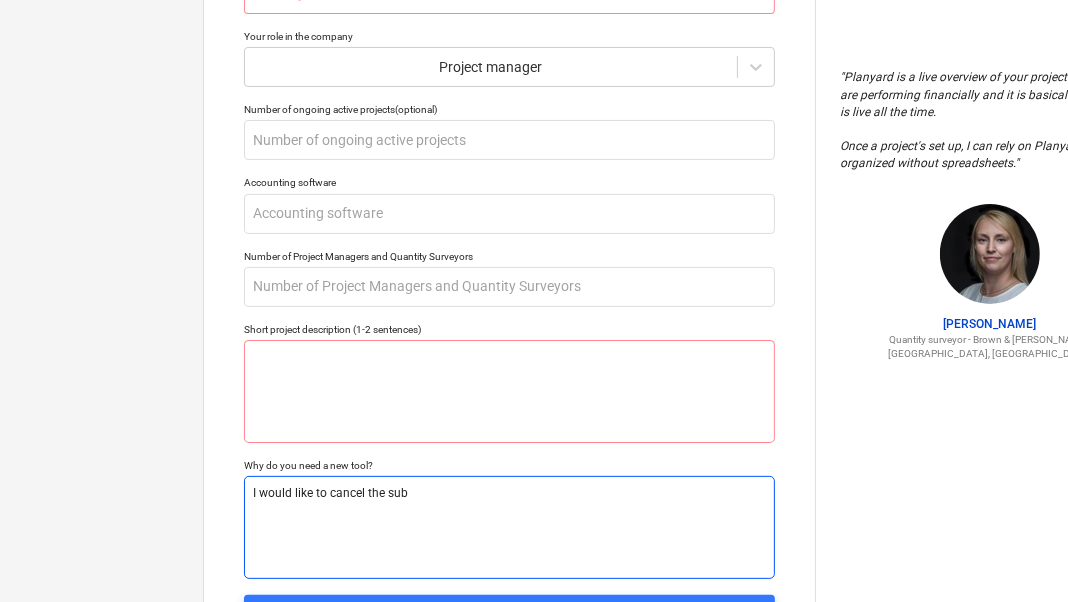 type on "x" 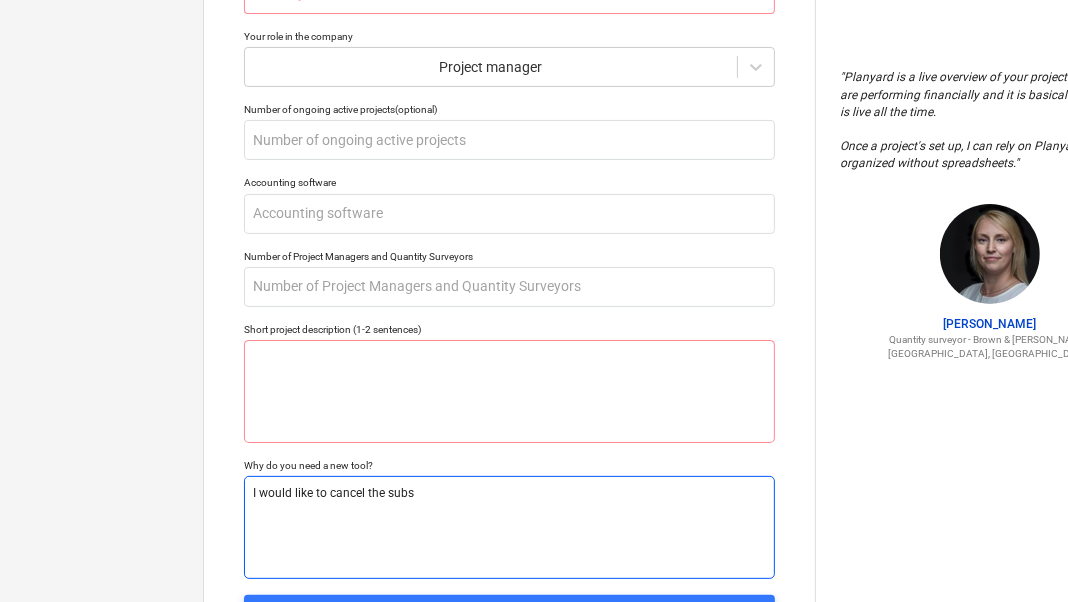 type on "x" 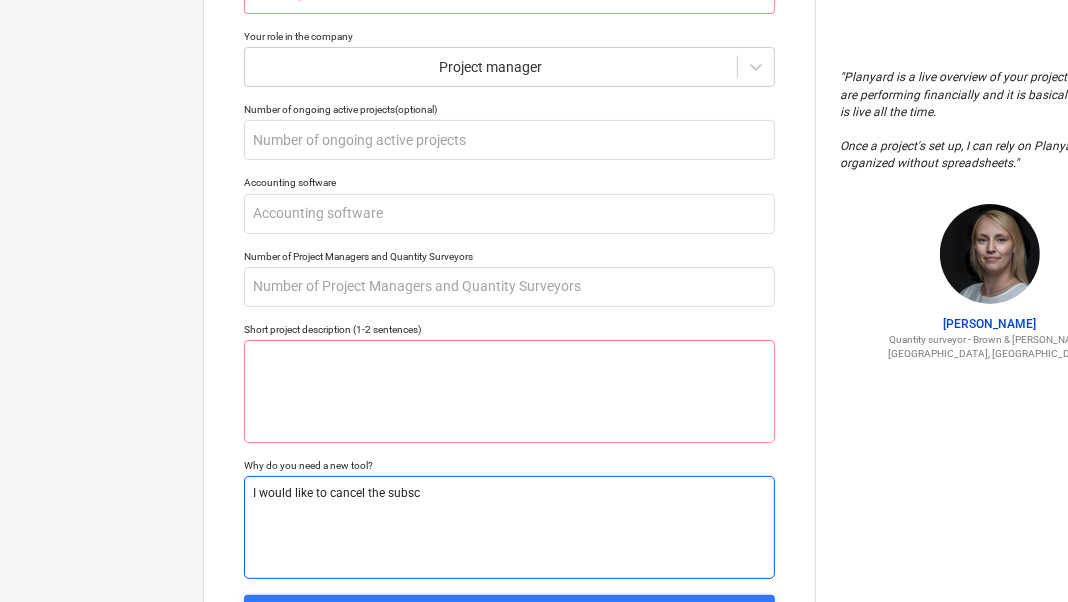 type on "x" 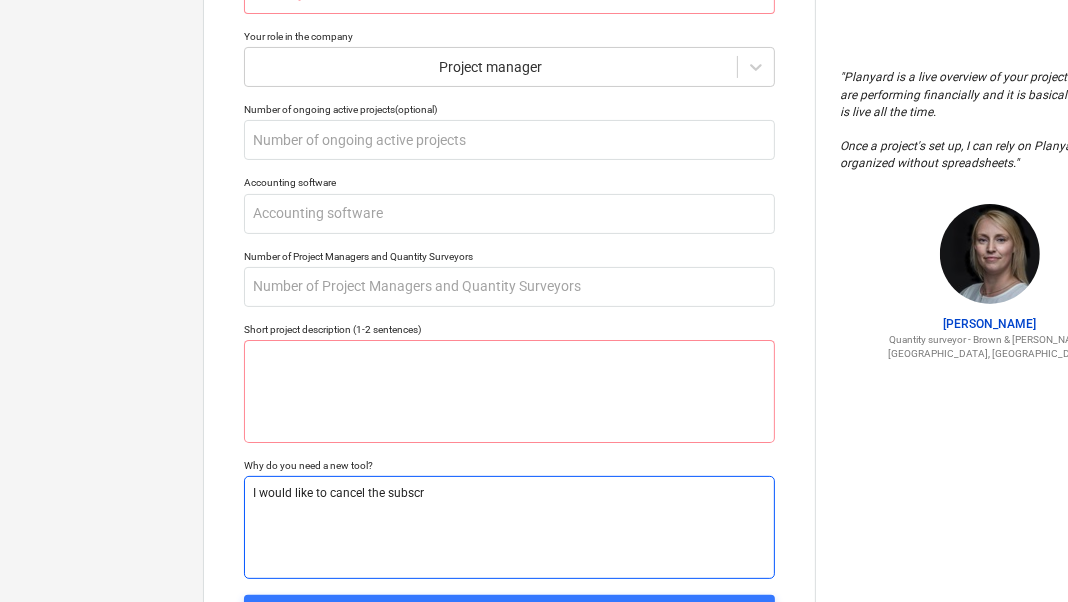 type on "x" 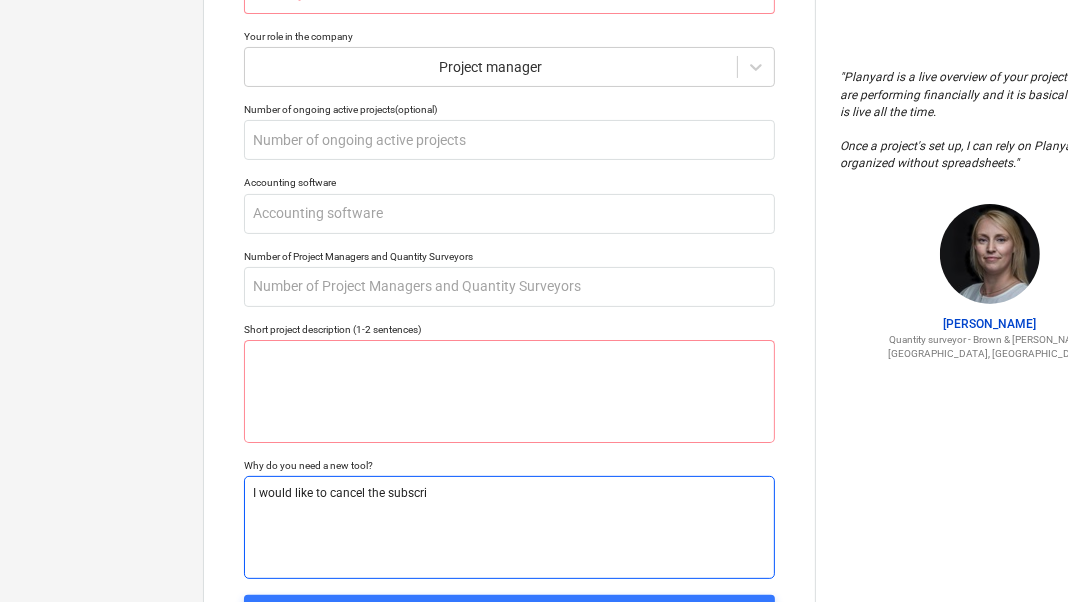 type on "x" 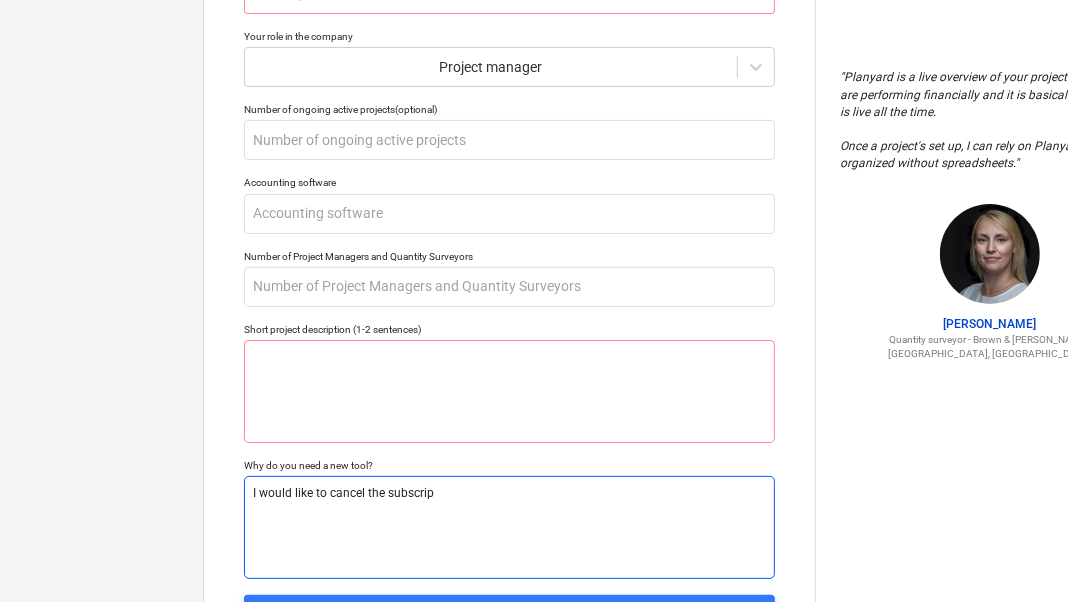 type on "x" 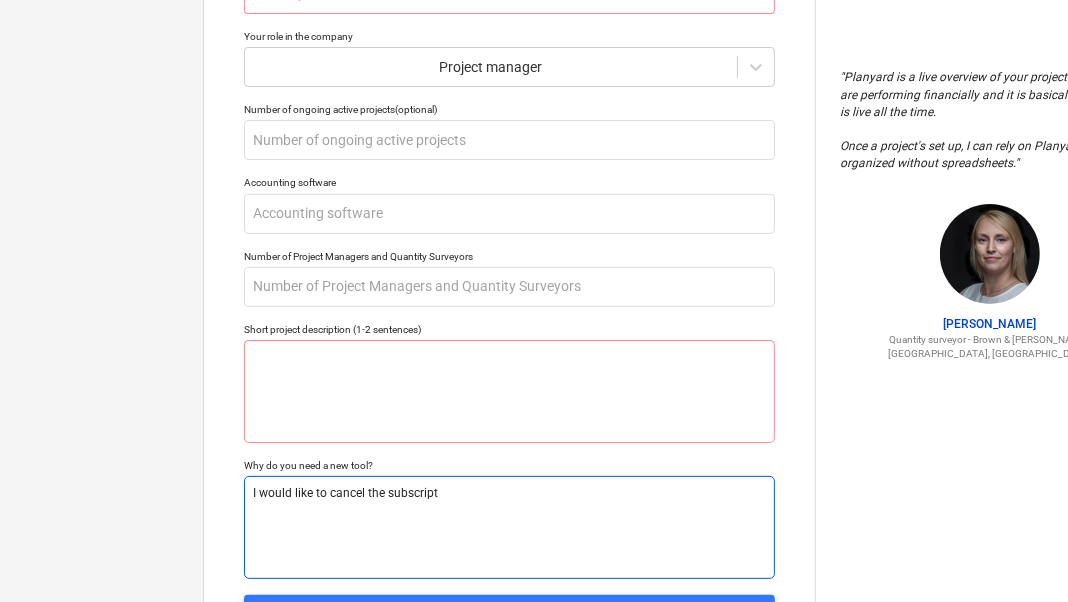 type on "x" 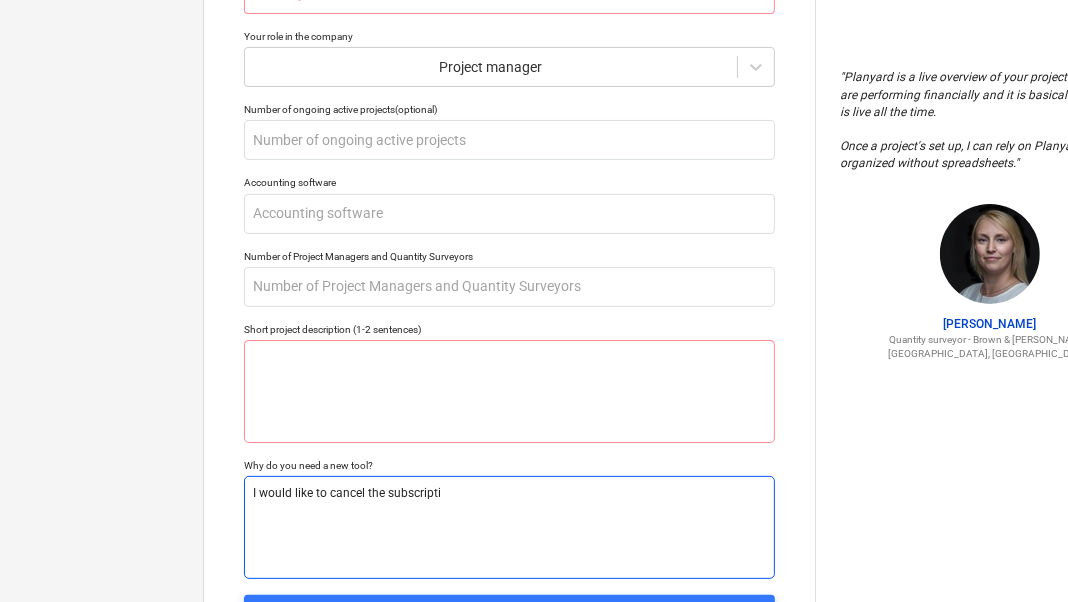 type on "x" 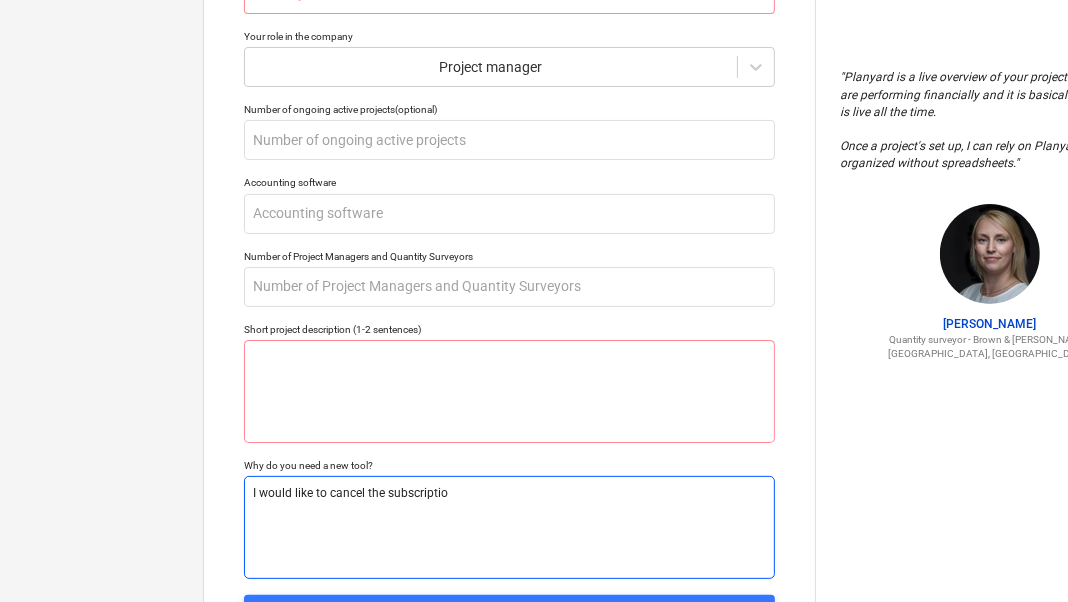type on "x" 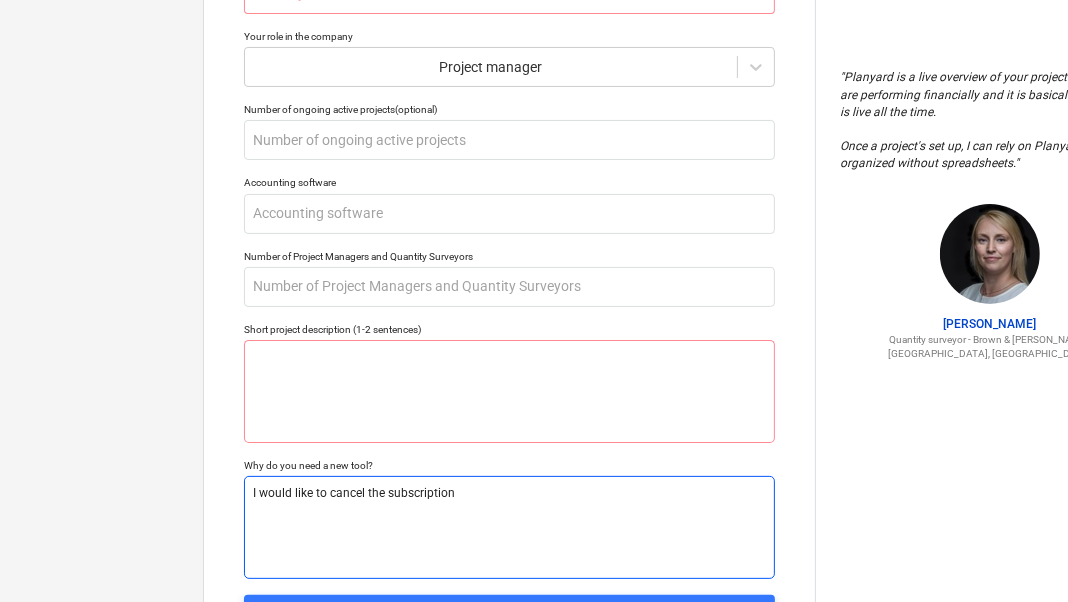 type on "x" 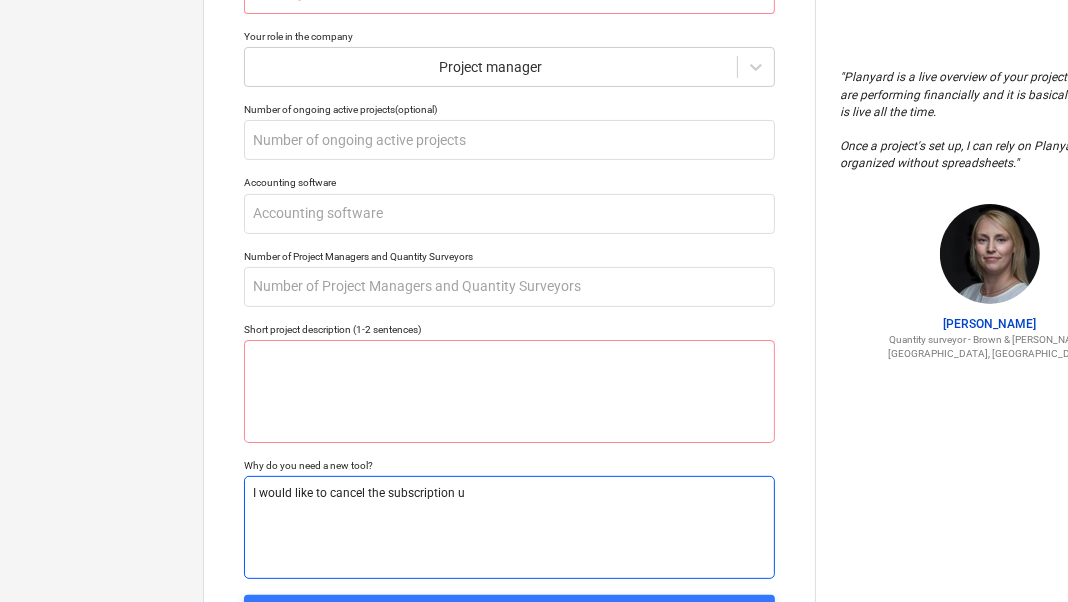 type on "x" 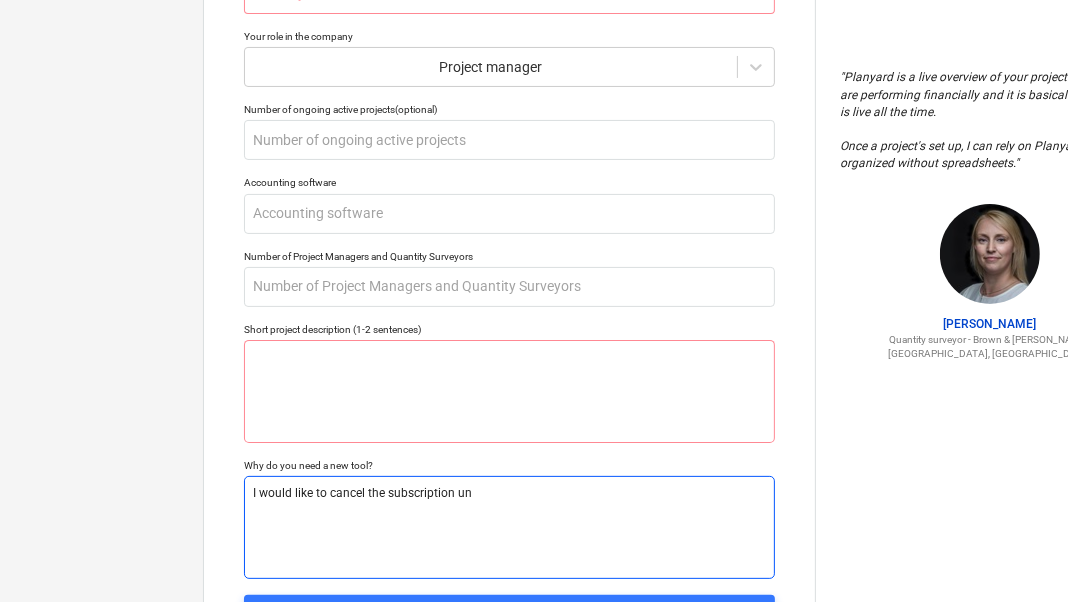 type on "I would like to cancel the subscription und" 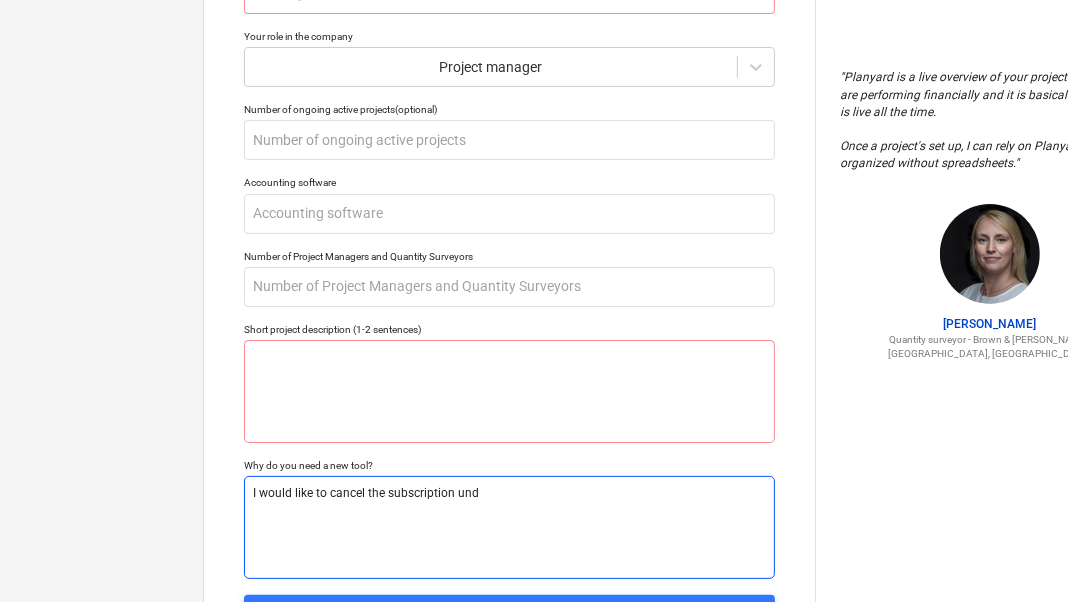 type on "x" 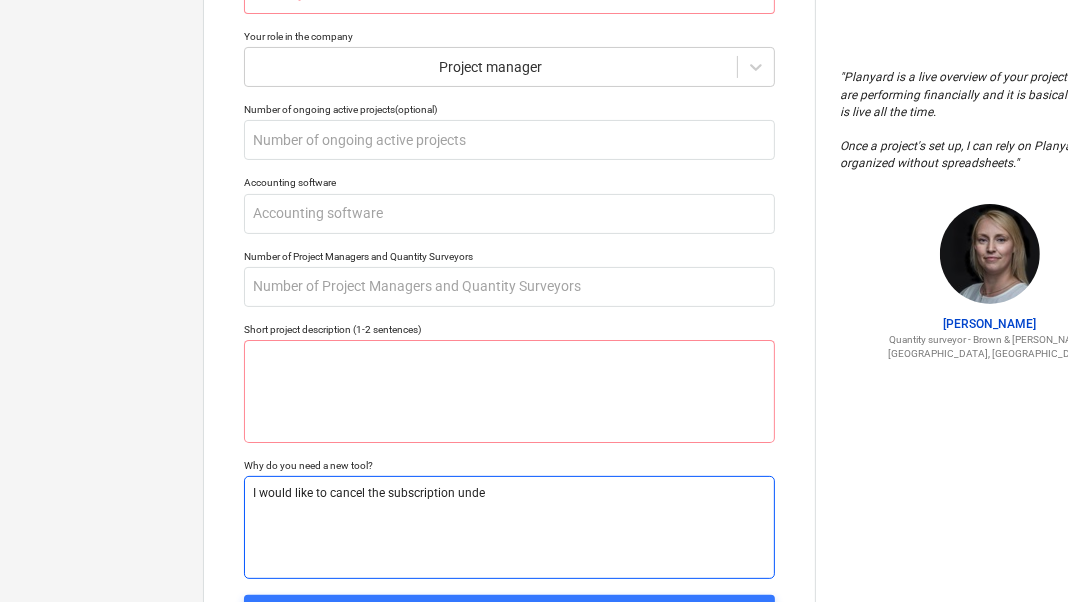 type on "x" 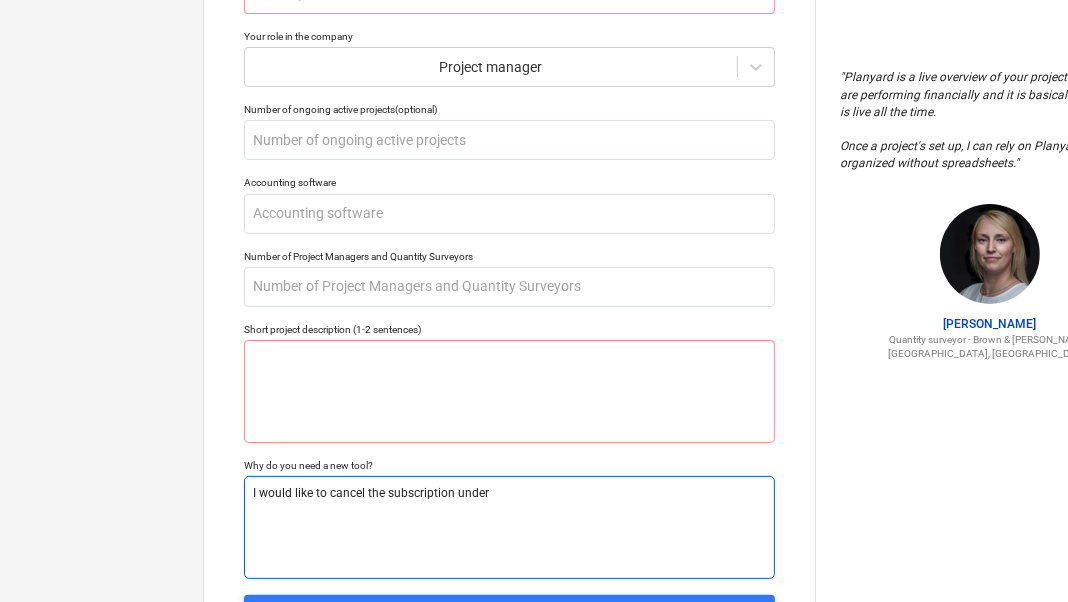 type on "x" 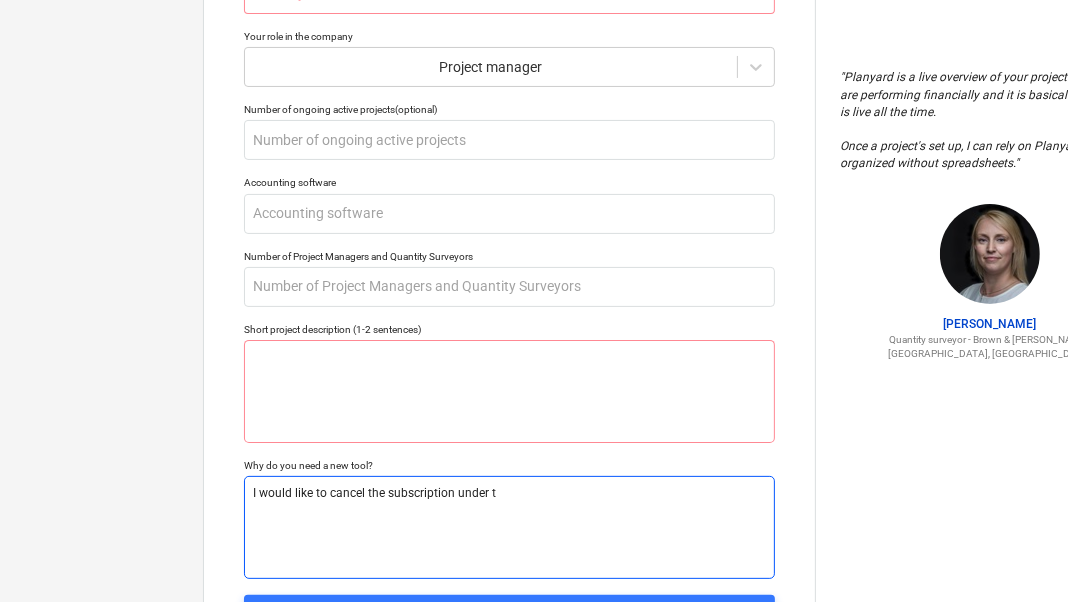 type on "I would like to cancel the subscription under th" 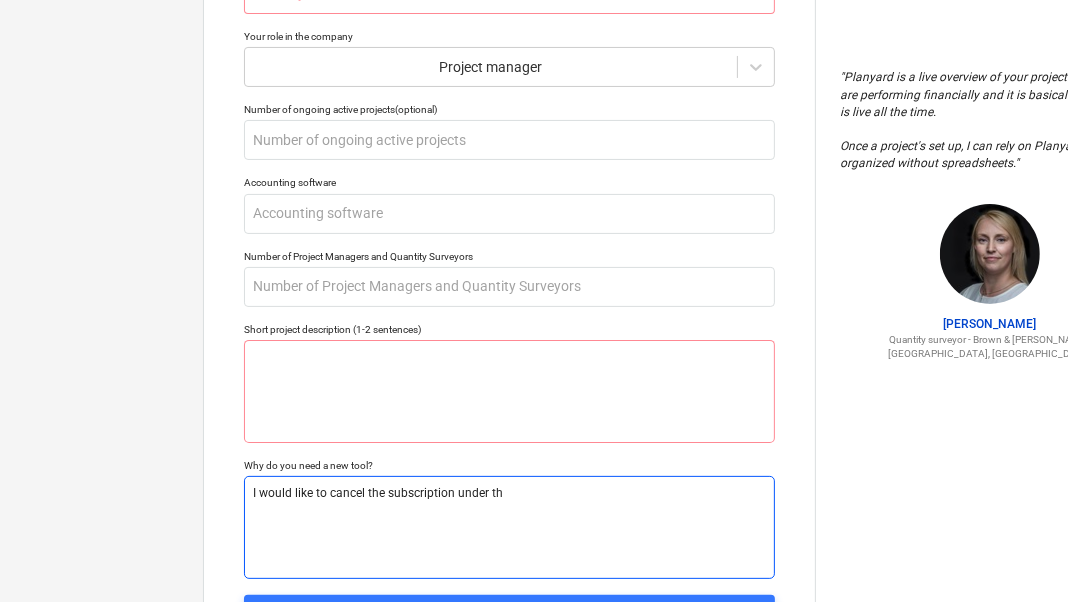 type on "x" 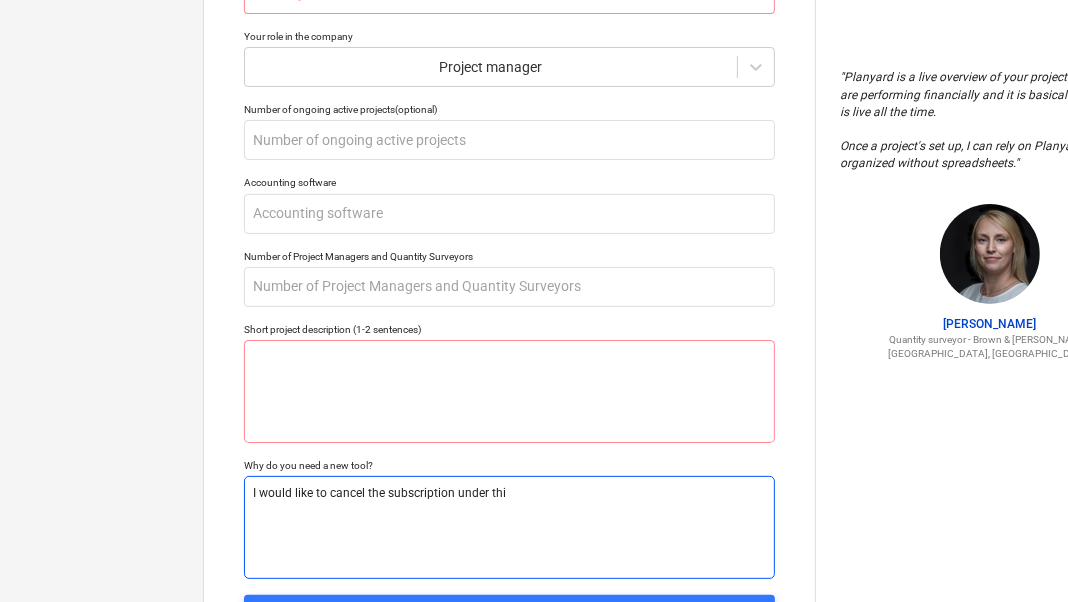 type on "x" 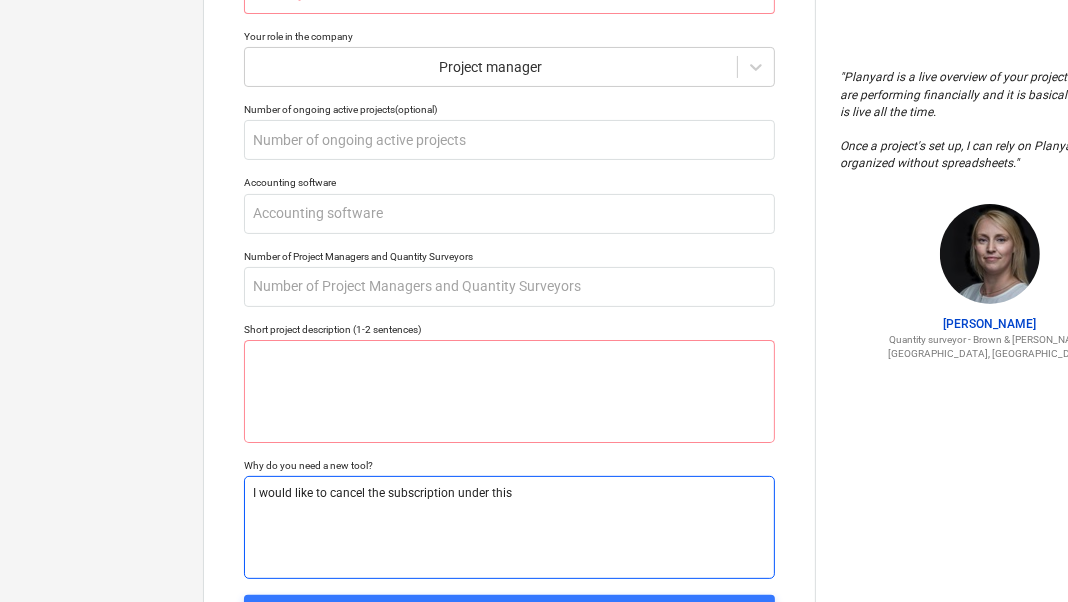 type on "x" 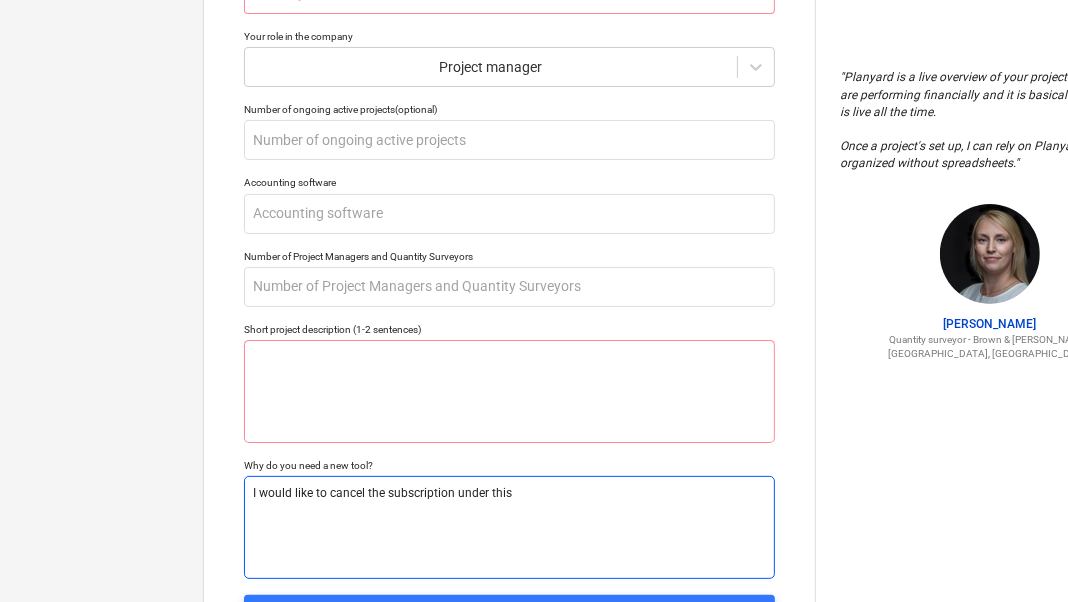 type on "I would like to cancel the subscription under this" 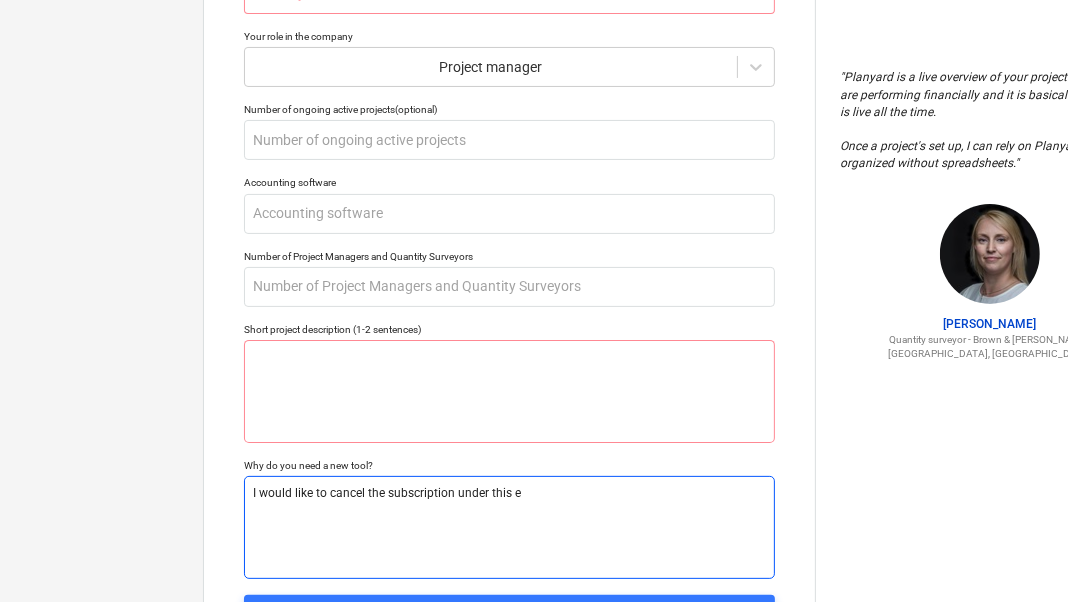 type on "x" 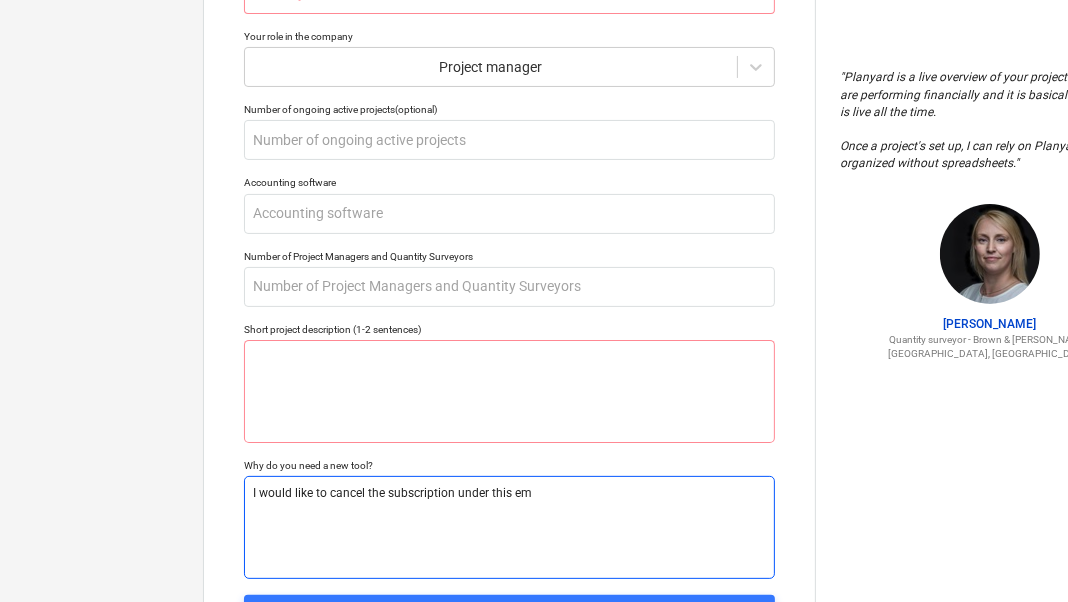 type on "x" 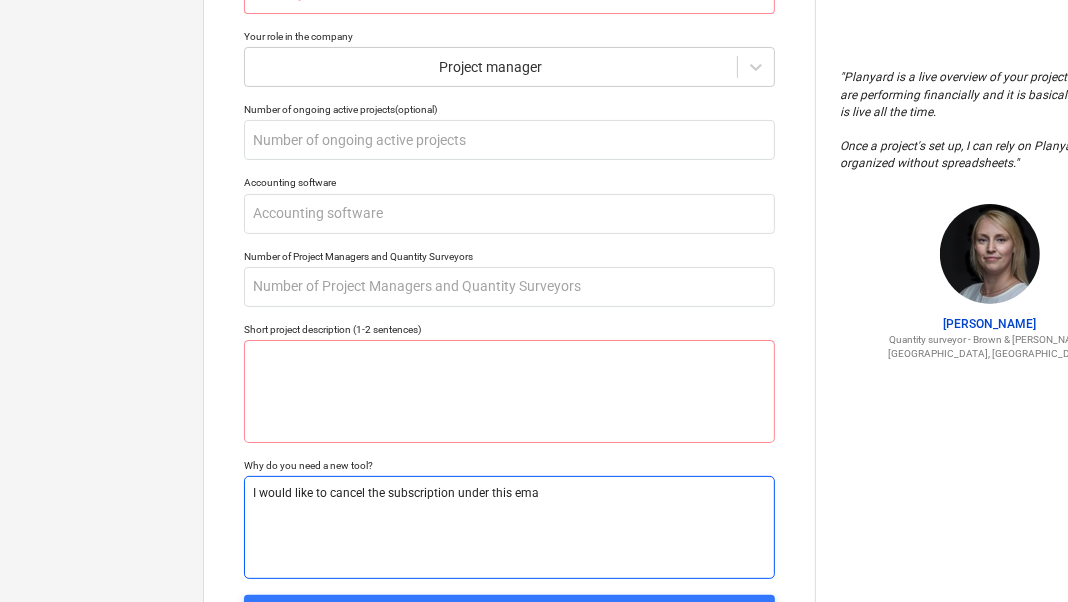 type on "x" 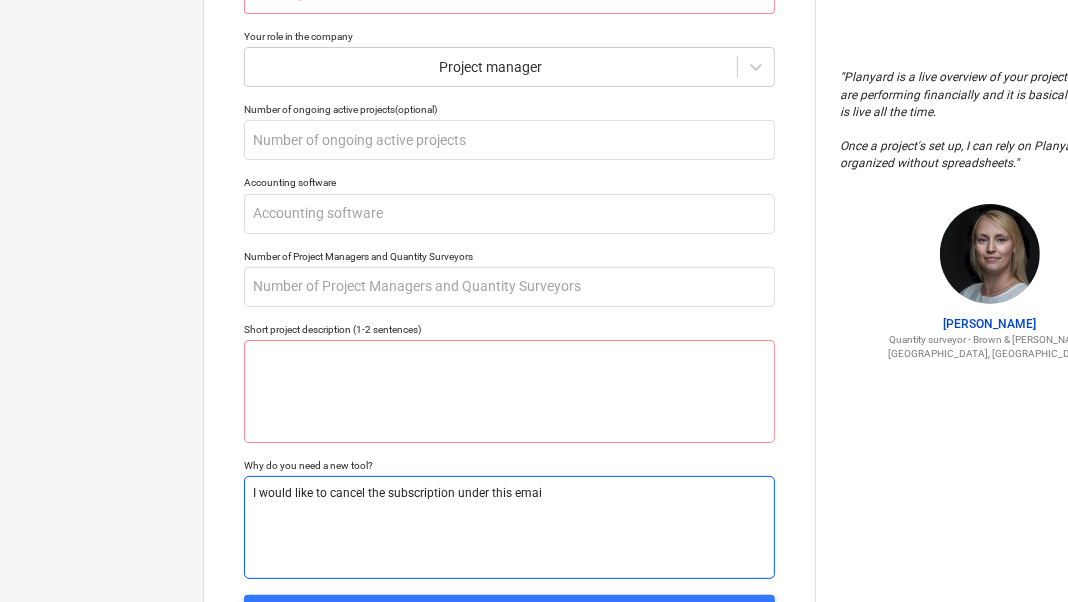 type on "x" 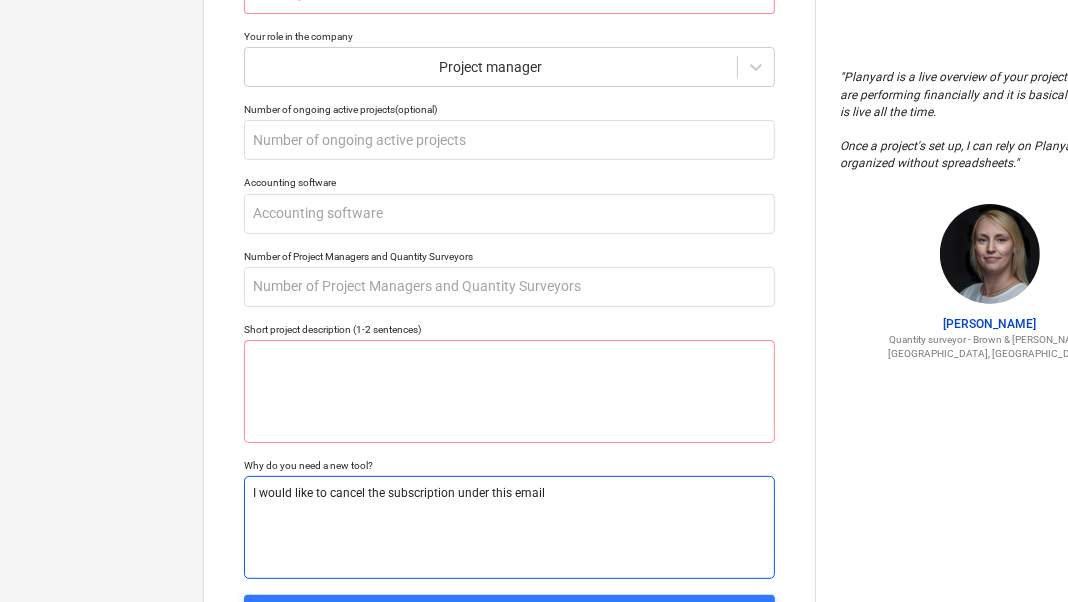 type on "x" 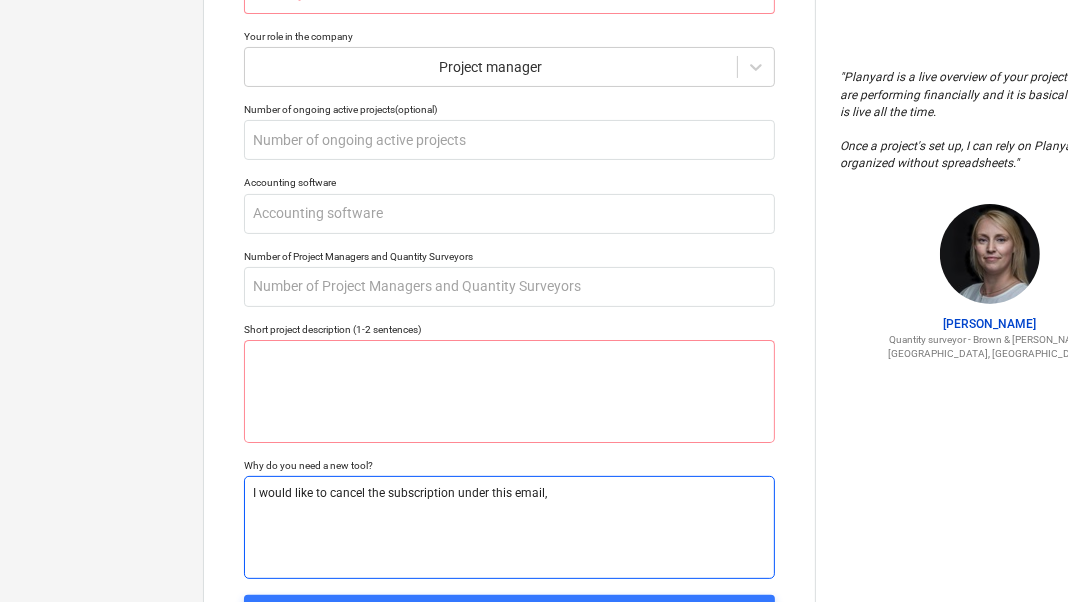 type on "x" 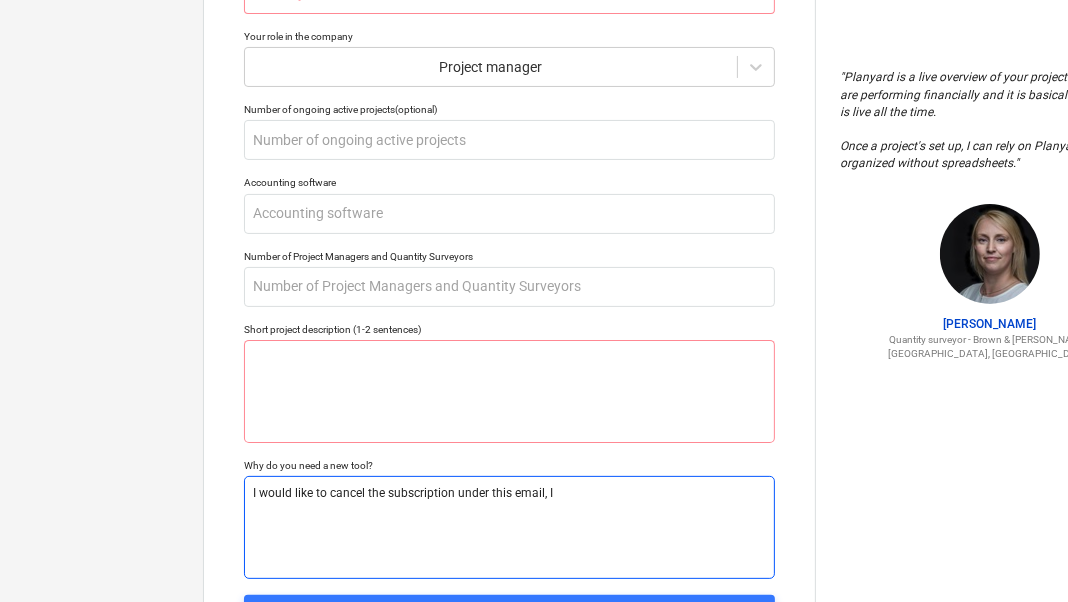 type on "x" 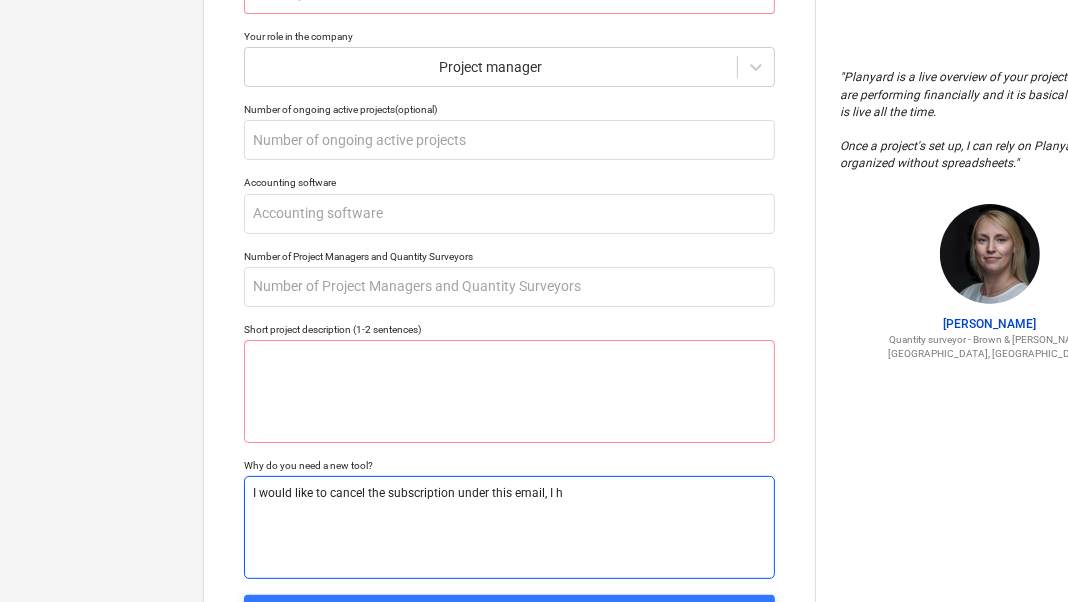 type on "I would like to cancel the subscription under this email, I ha" 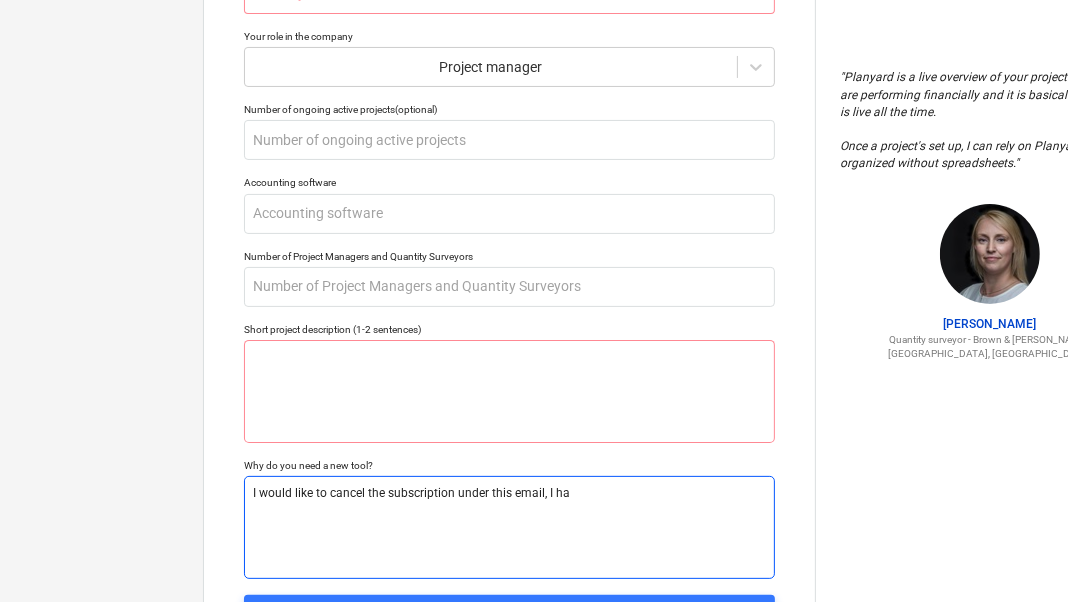 type on "x" 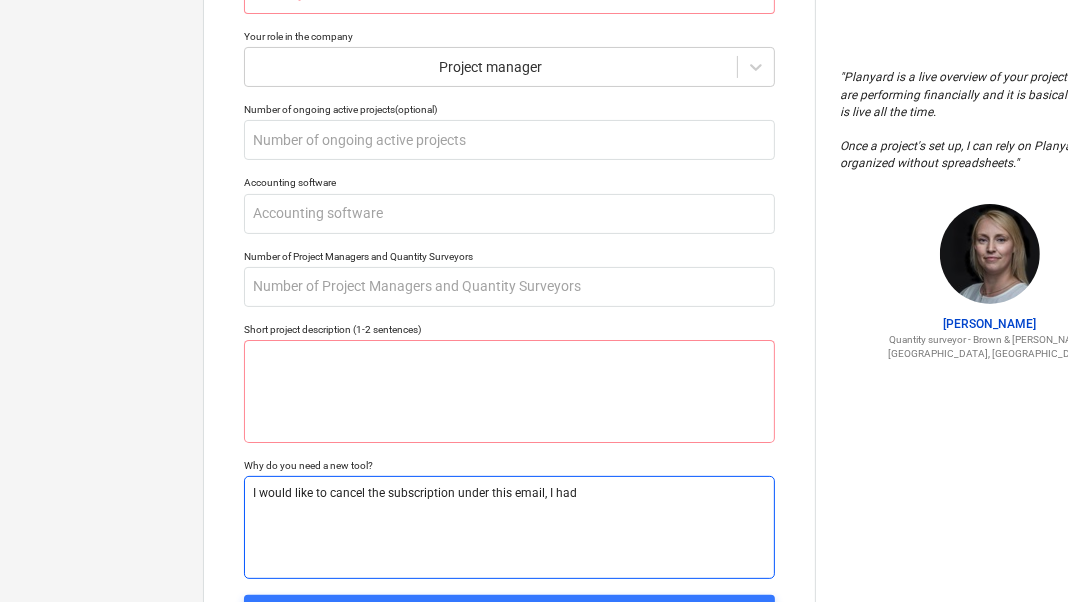 type on "x" 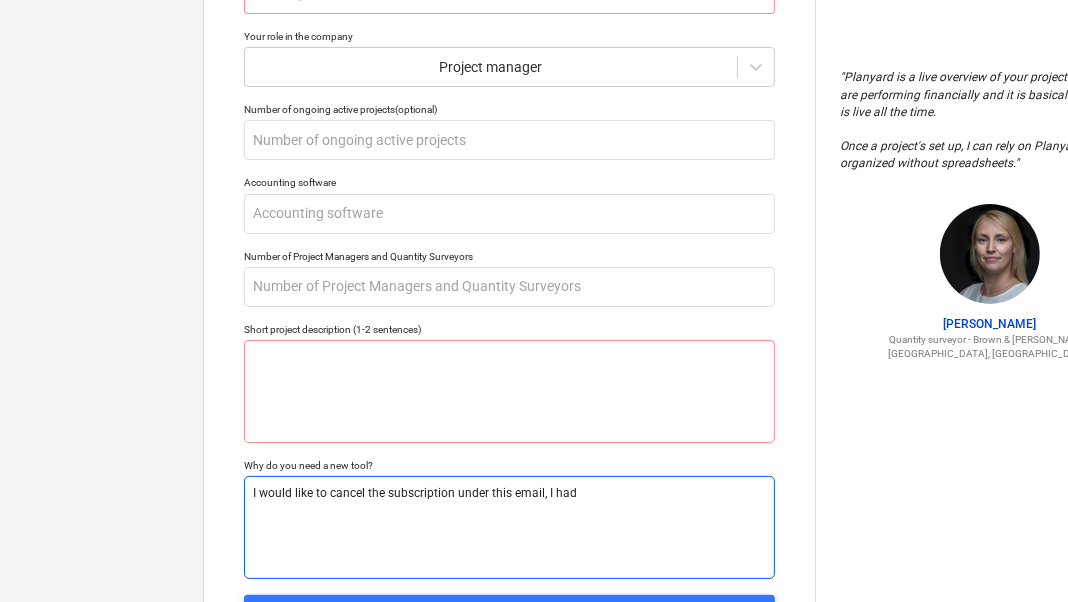 type on "I would like to cancel the subscription under this email, I ha" 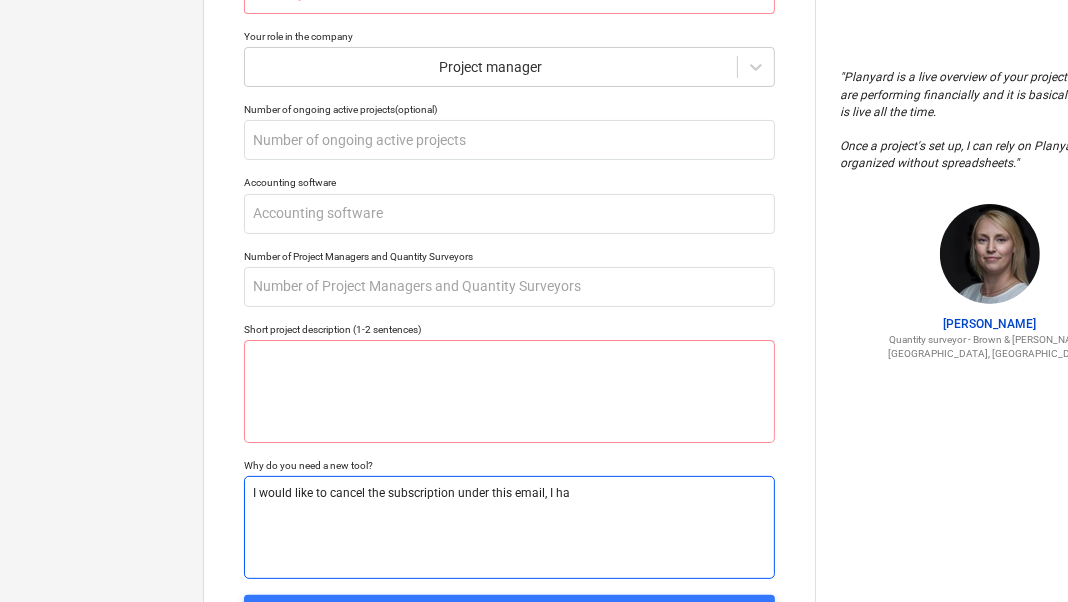 type on "x" 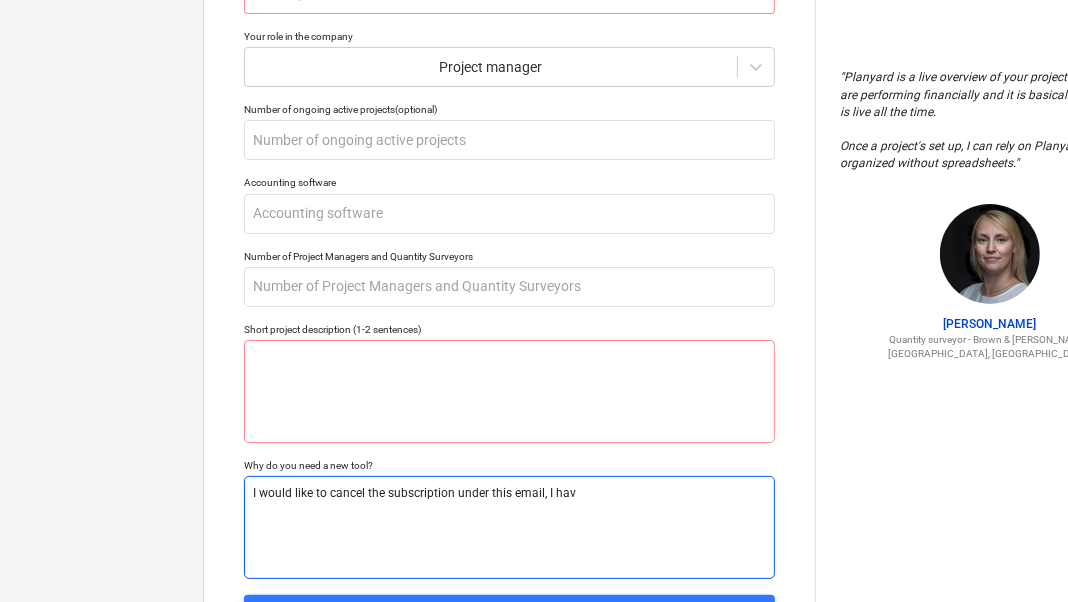 type on "x" 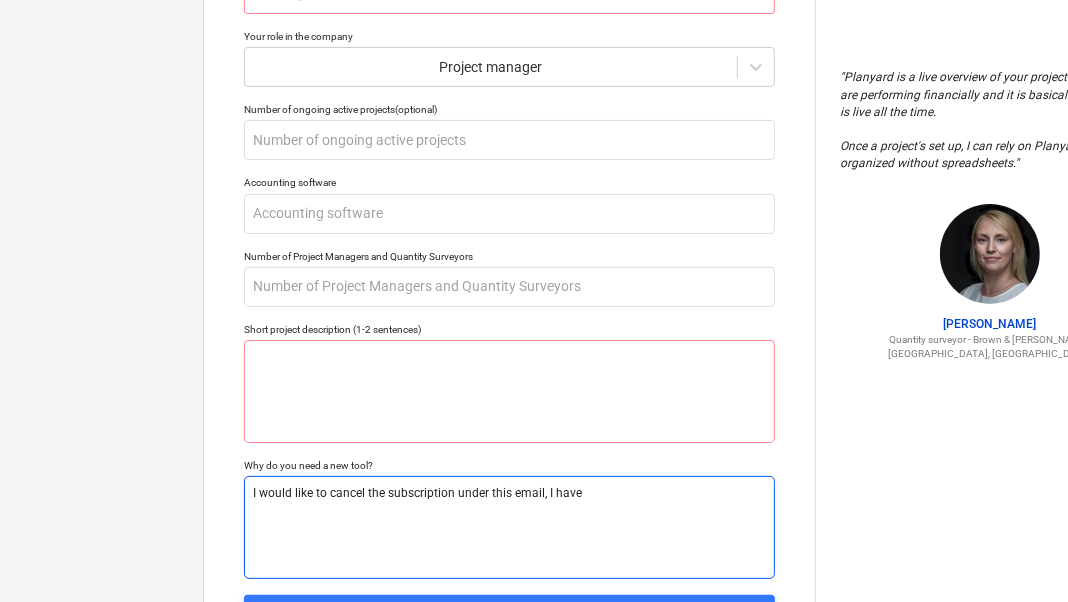 type on "x" 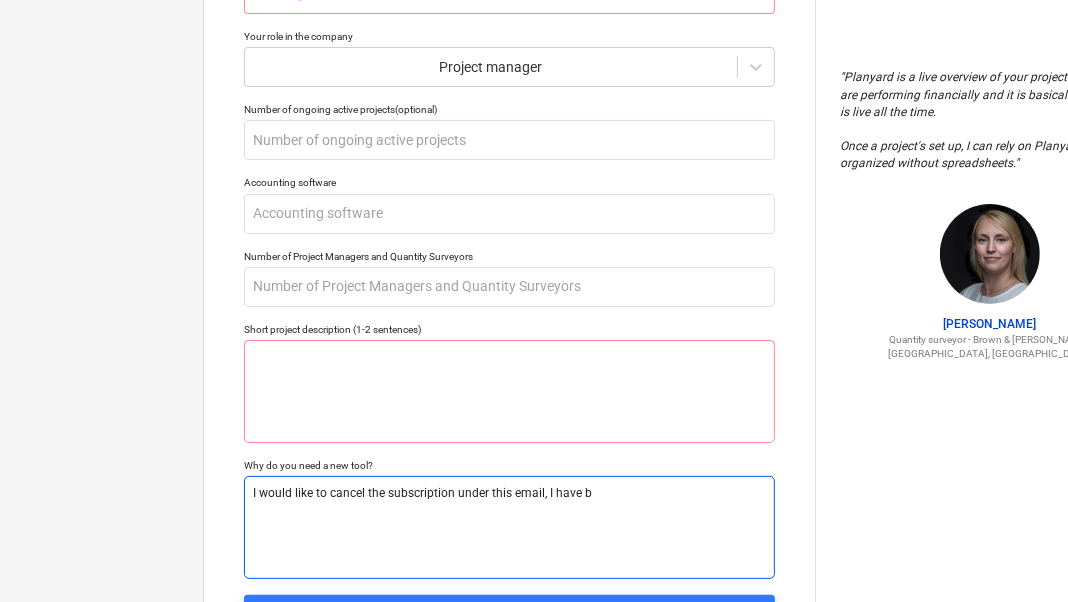 type on "x" 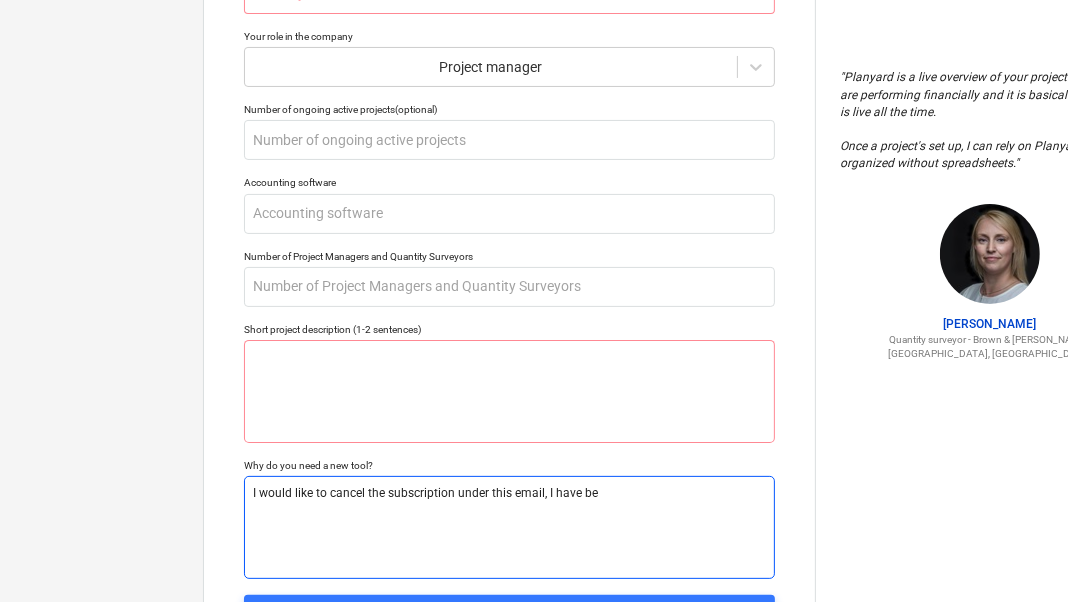 type on "x" 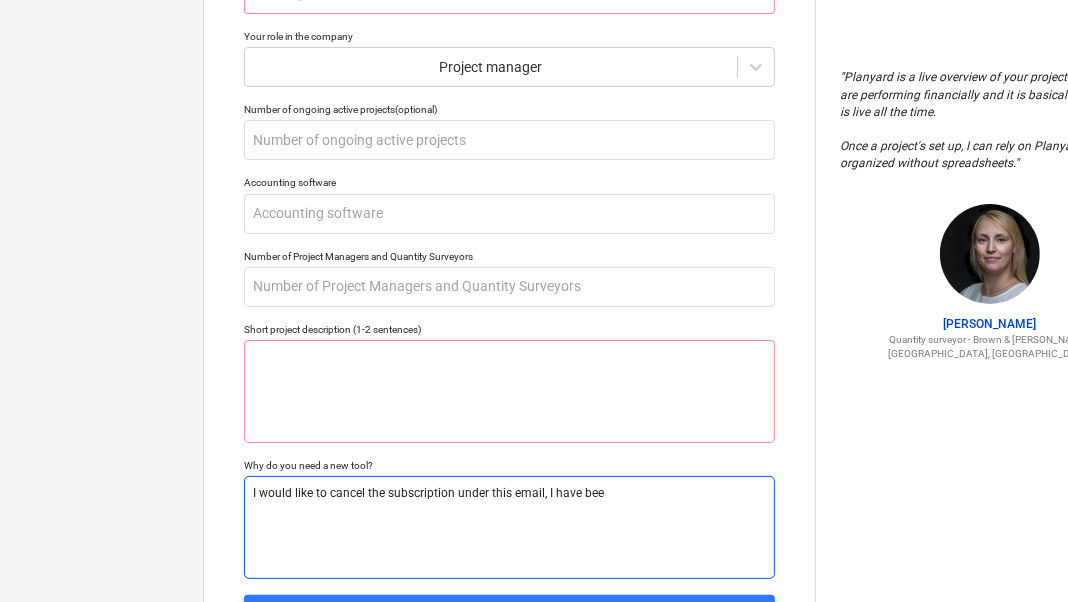 type on "x" 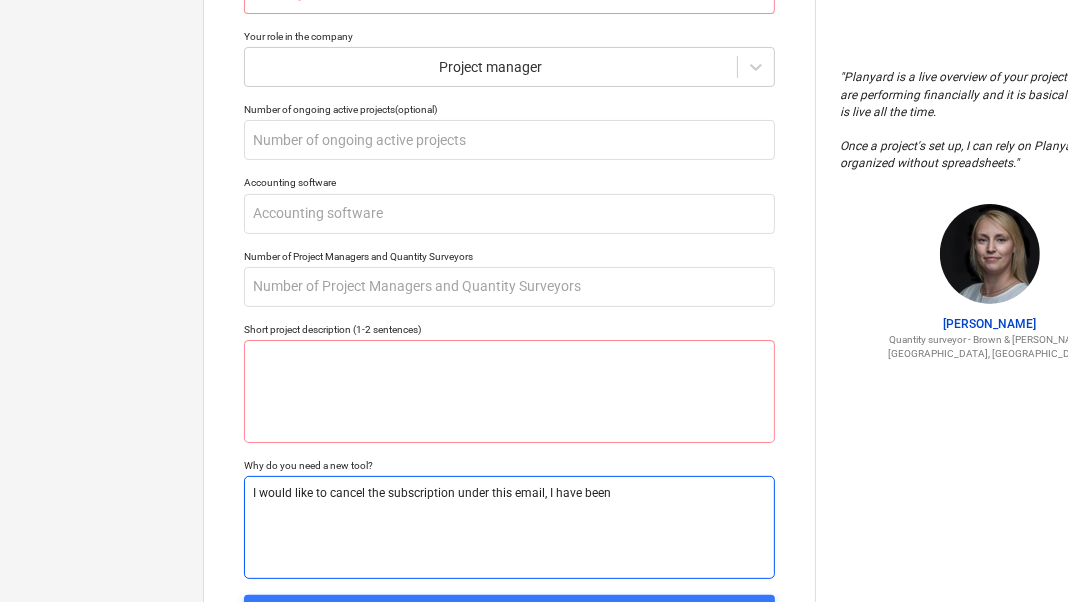 type on "x" 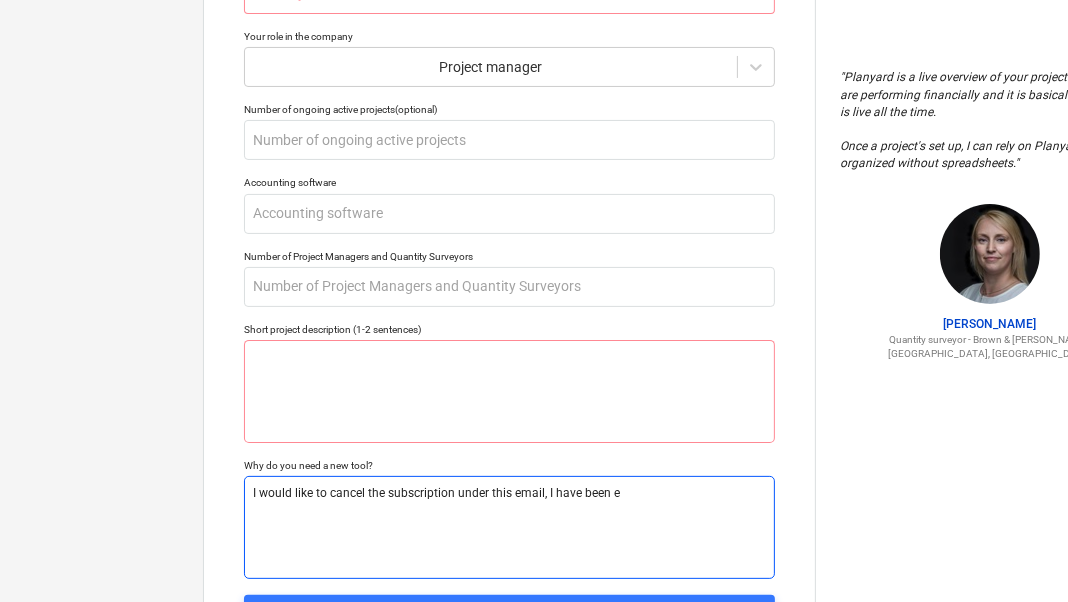type on "x" 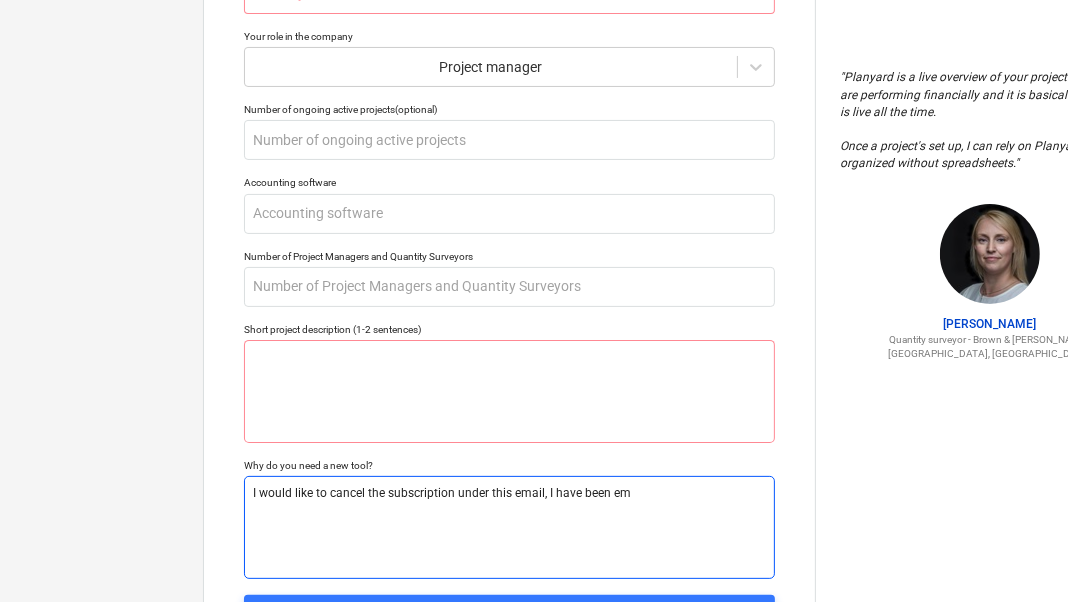 type on "x" 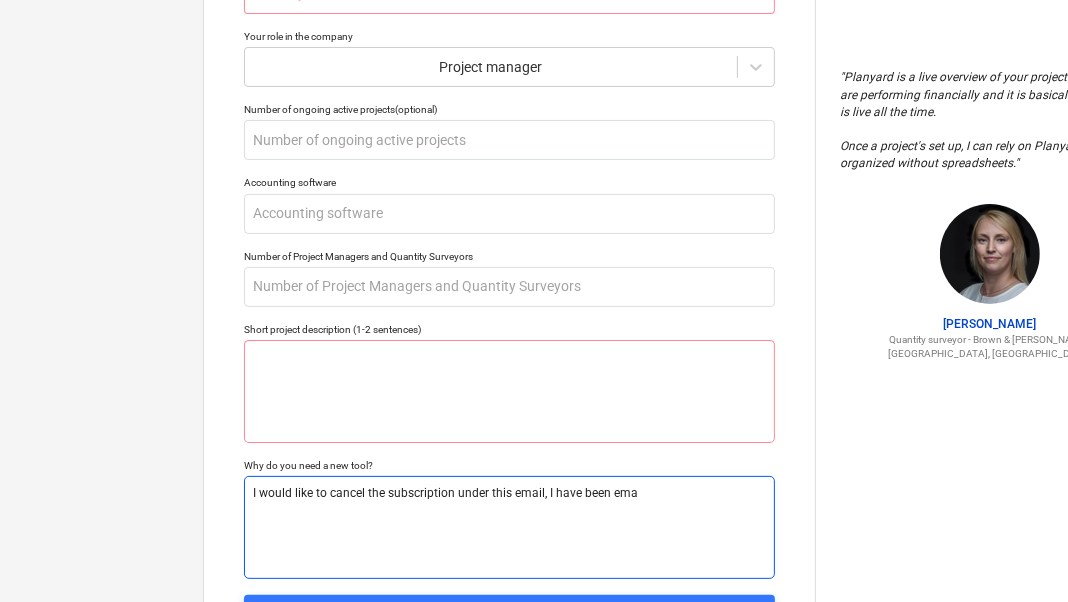 type on "x" 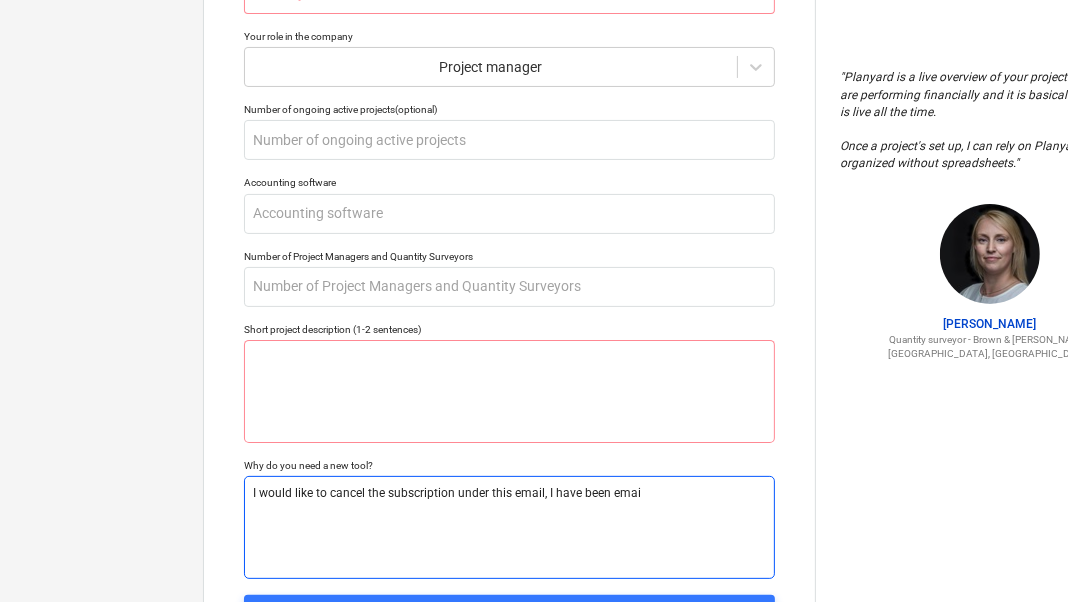 type on "x" 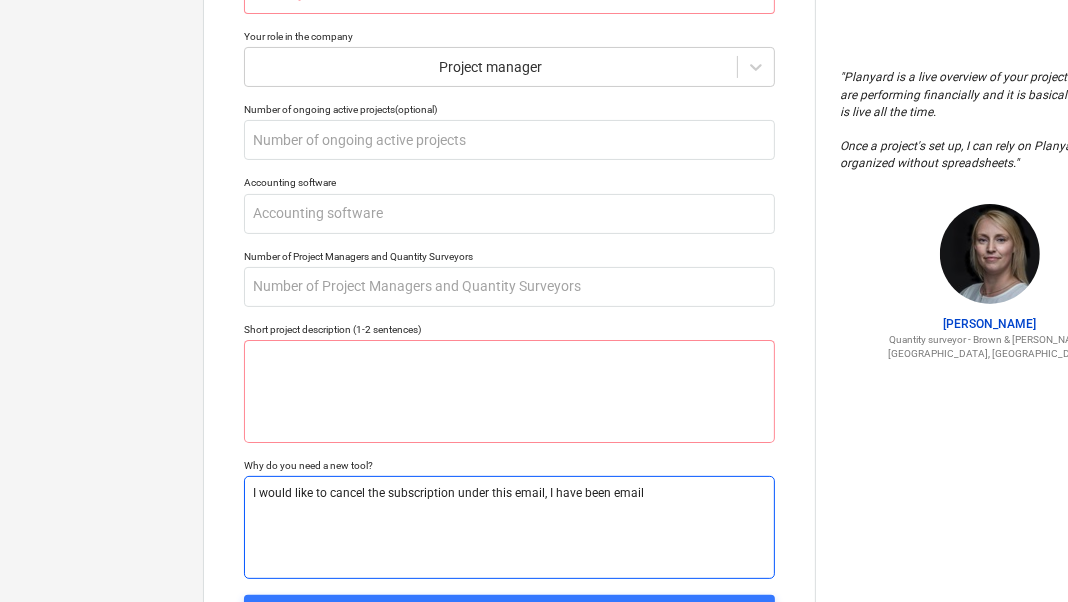 type on "x" 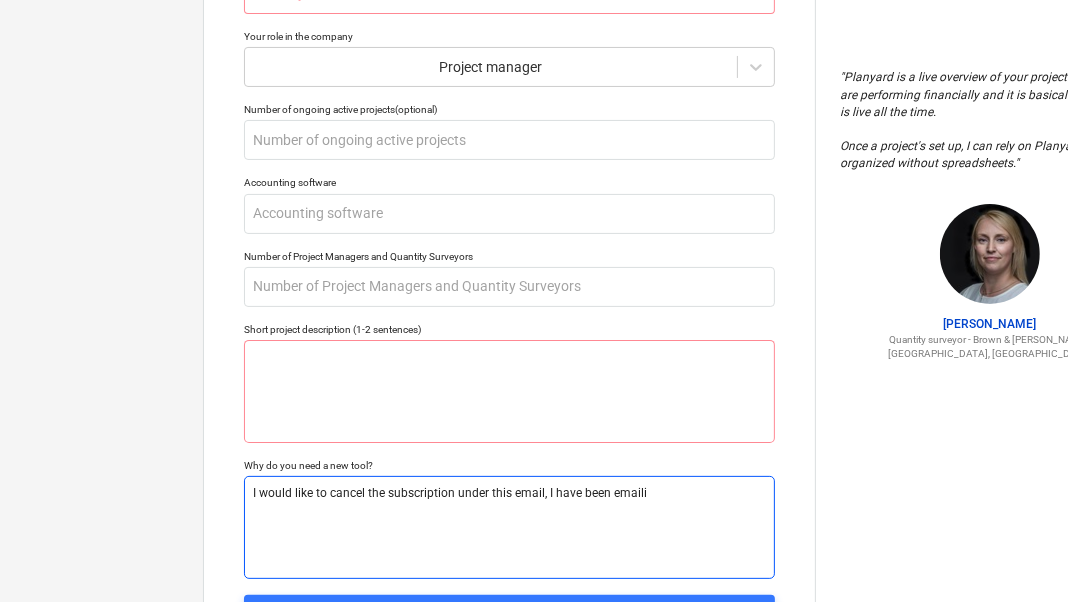 type on "x" 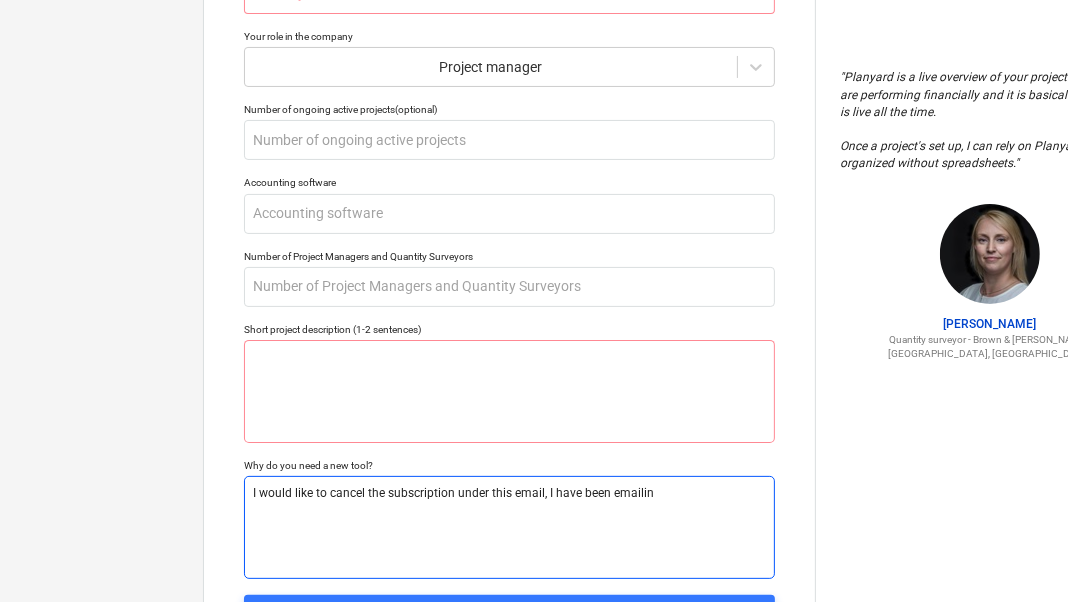 type on "x" 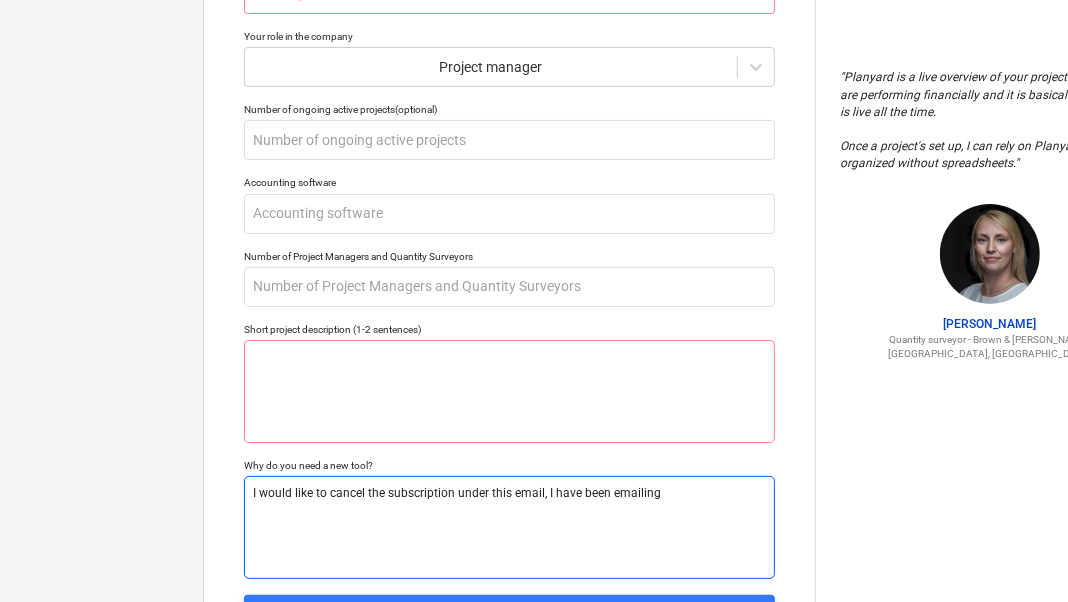 type on "x" 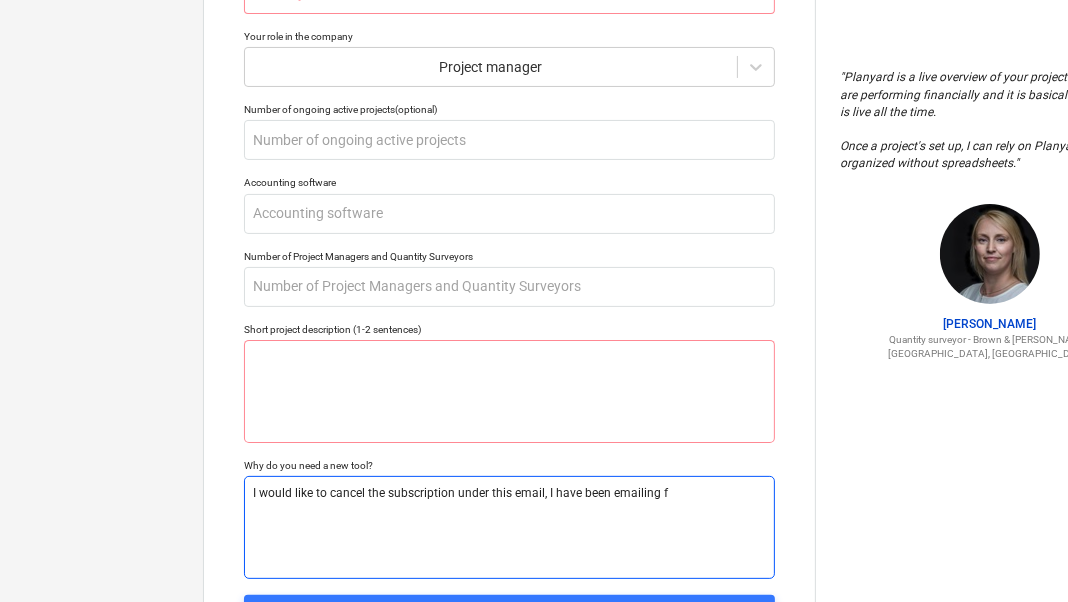 type on "x" 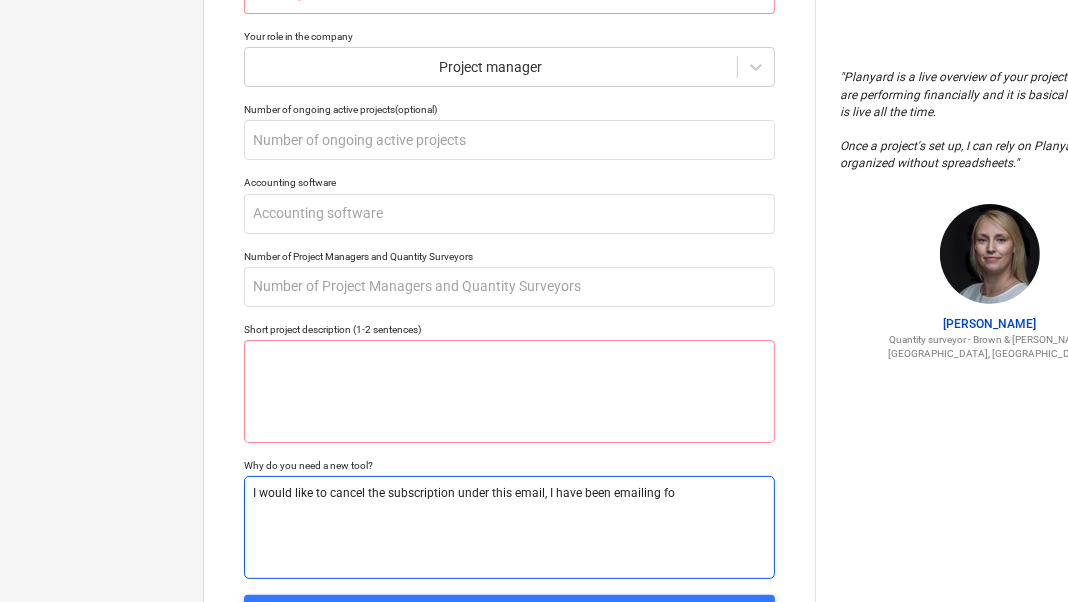 type on "x" 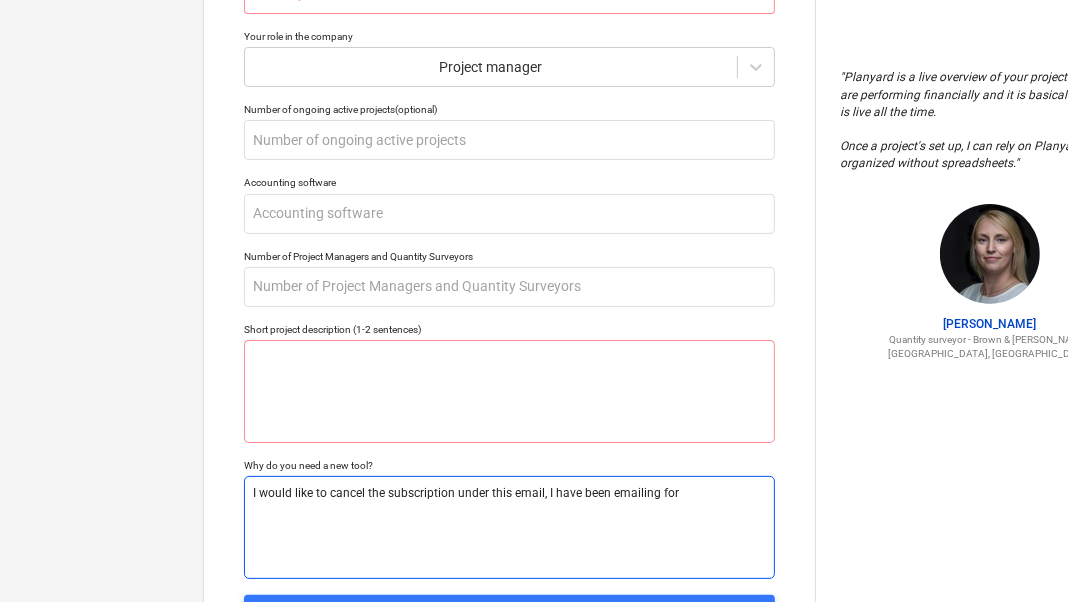 type on "x" 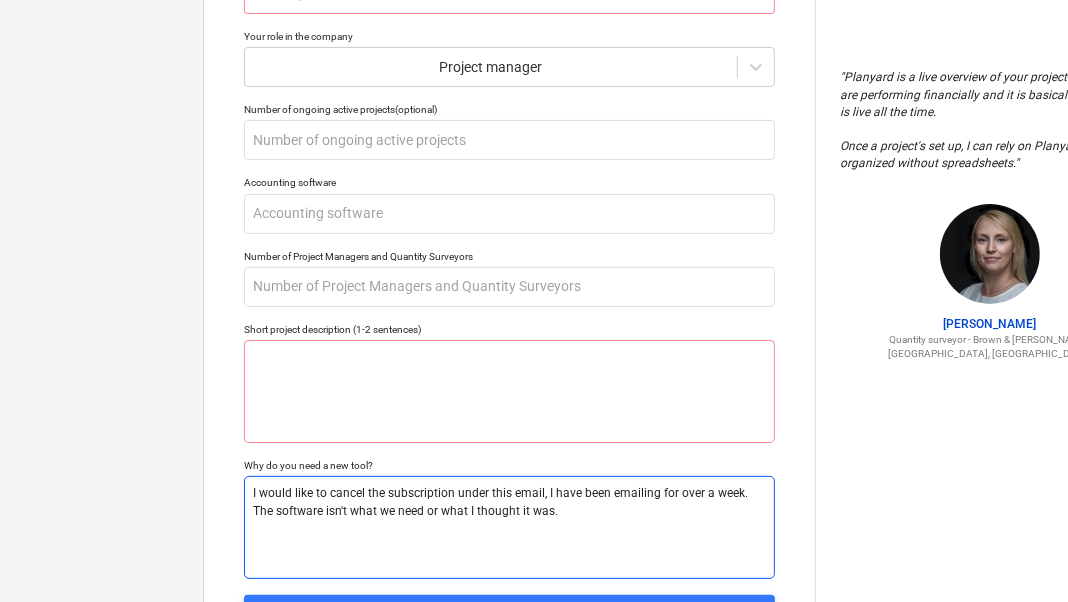 drag, startPoint x: 544, startPoint y: 508, endPoint x: 257, endPoint y: 490, distance: 287.5639 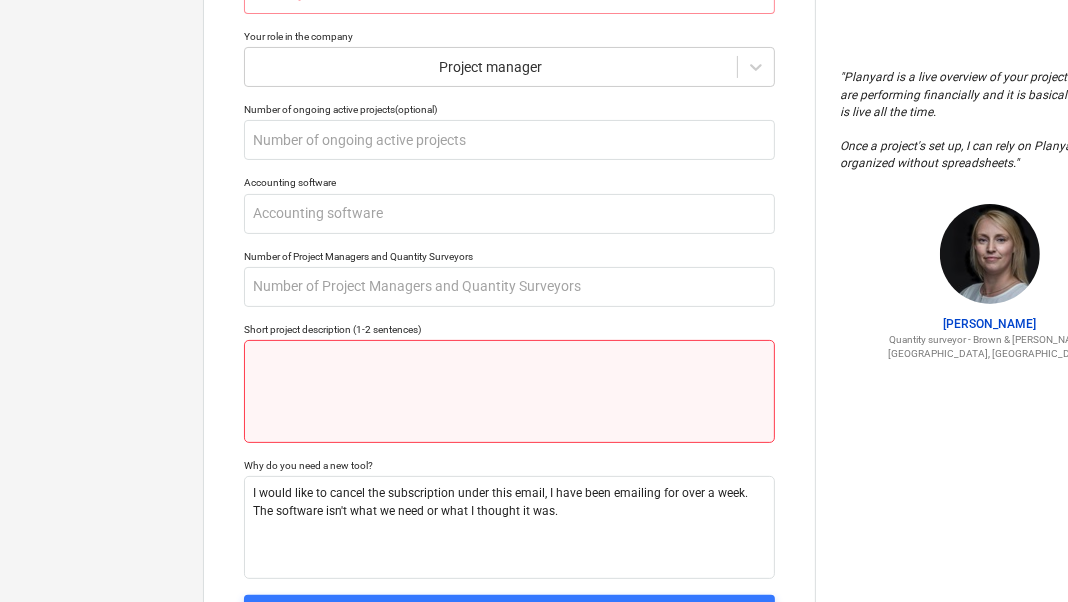 click at bounding box center [509, 391] 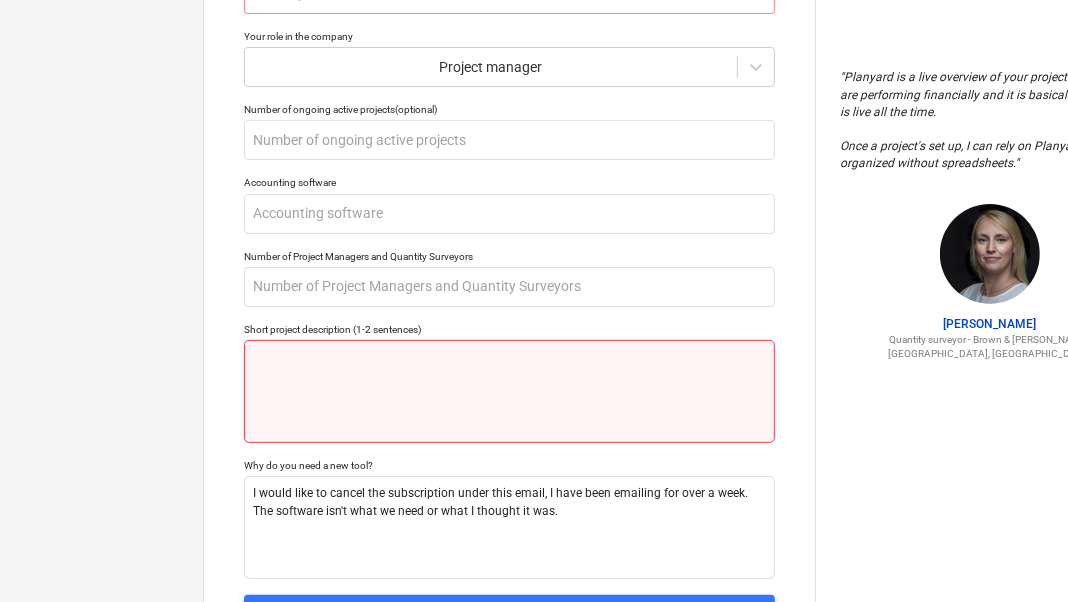 paste on "I would like to cancel the subscription under this email, I have been emailing for over a week. The software isn't what we need or what I thought it was." 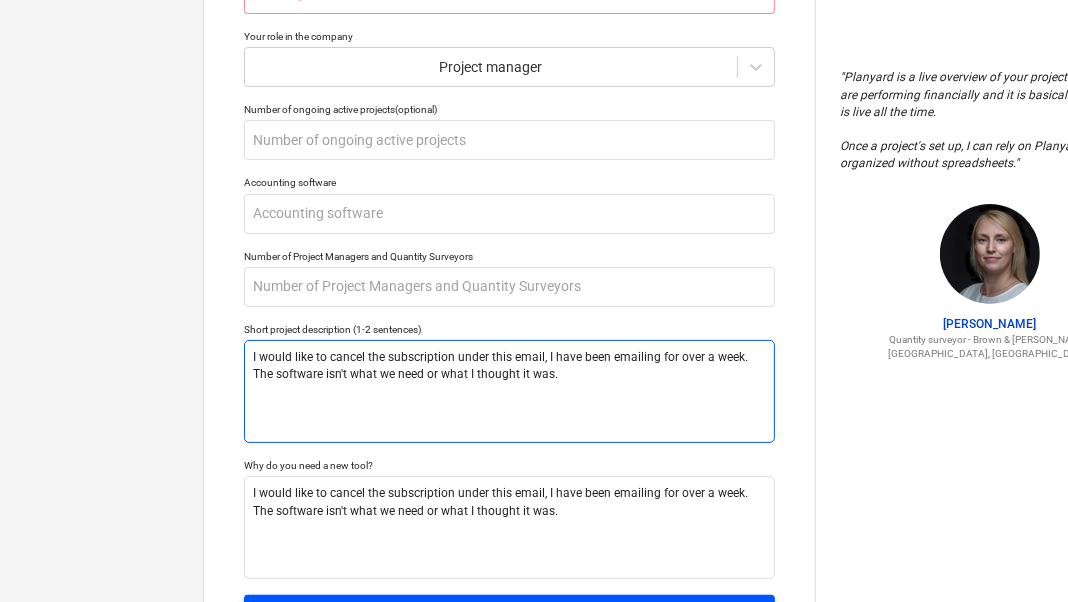 scroll, scrollTop: 383, scrollLeft: 0, axis: vertical 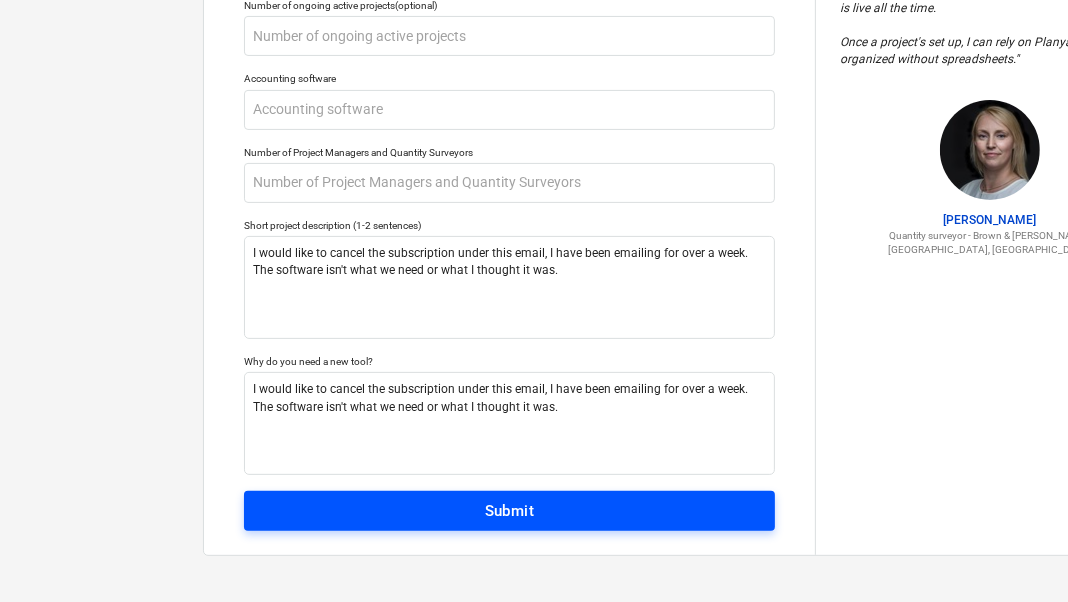 click on "Submit" at bounding box center (510, 511) 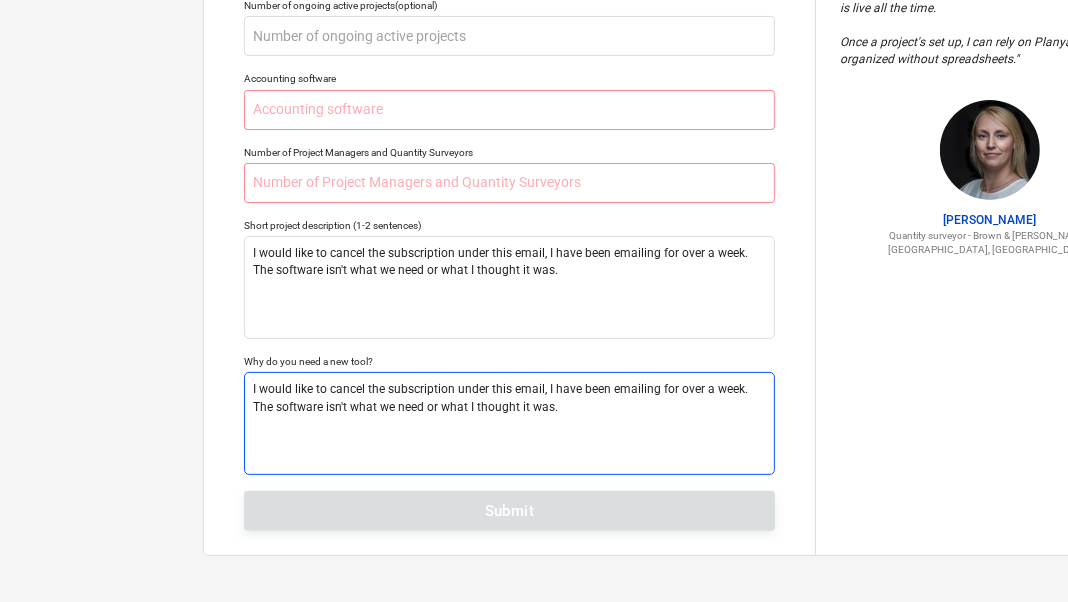 scroll, scrollTop: 283, scrollLeft: 0, axis: vertical 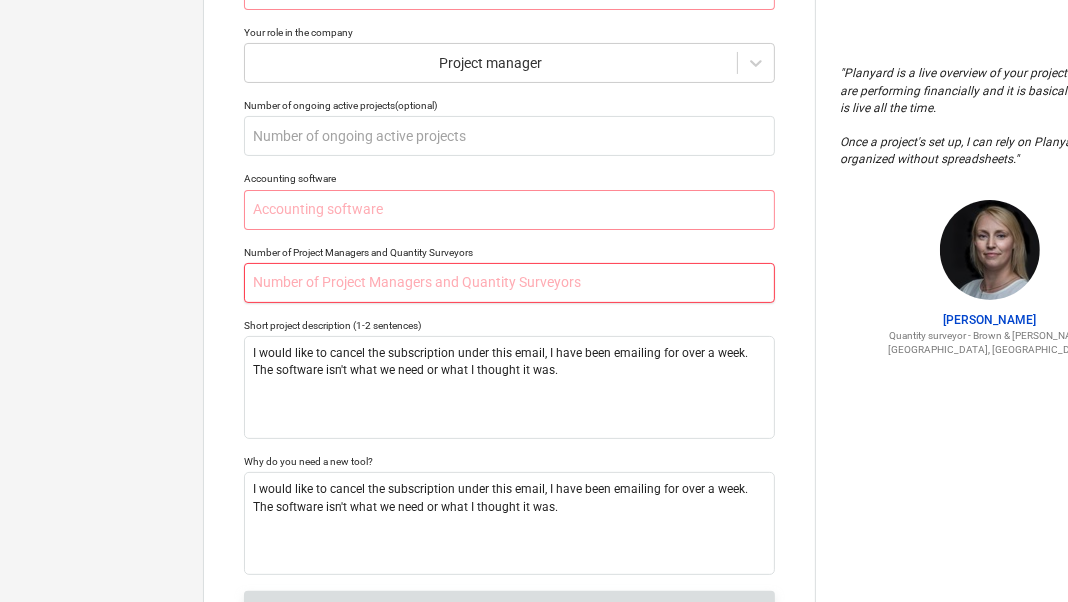 click at bounding box center (509, 283) 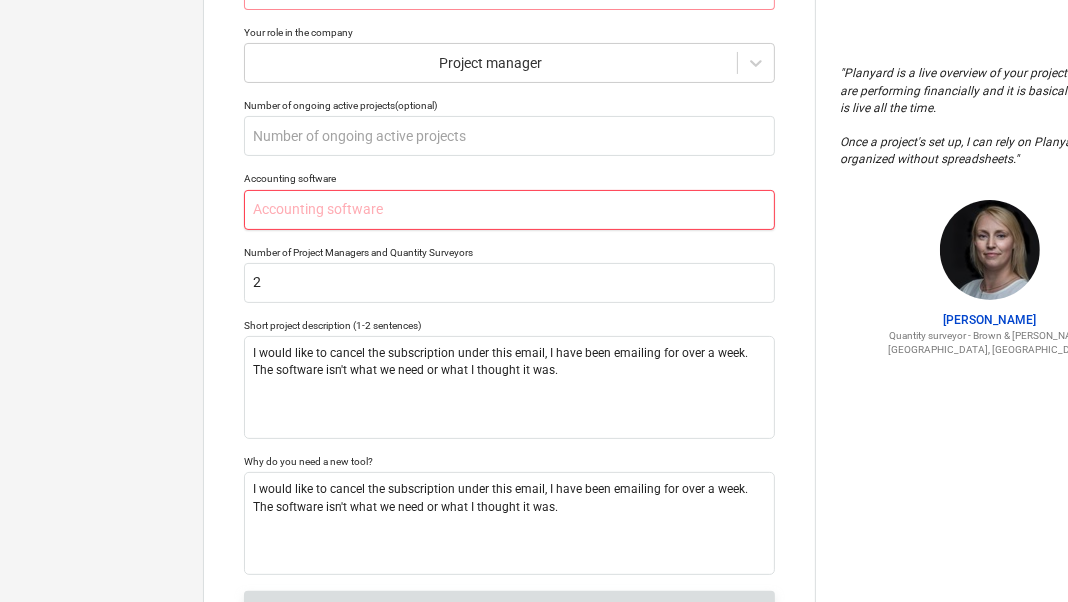 click at bounding box center [509, 210] 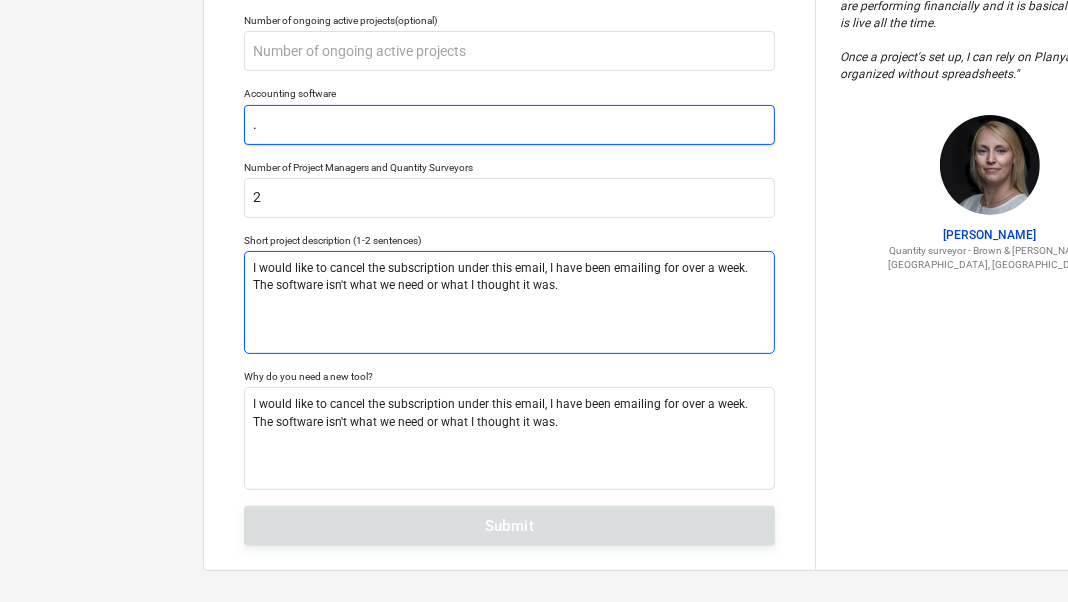scroll, scrollTop: 383, scrollLeft: 0, axis: vertical 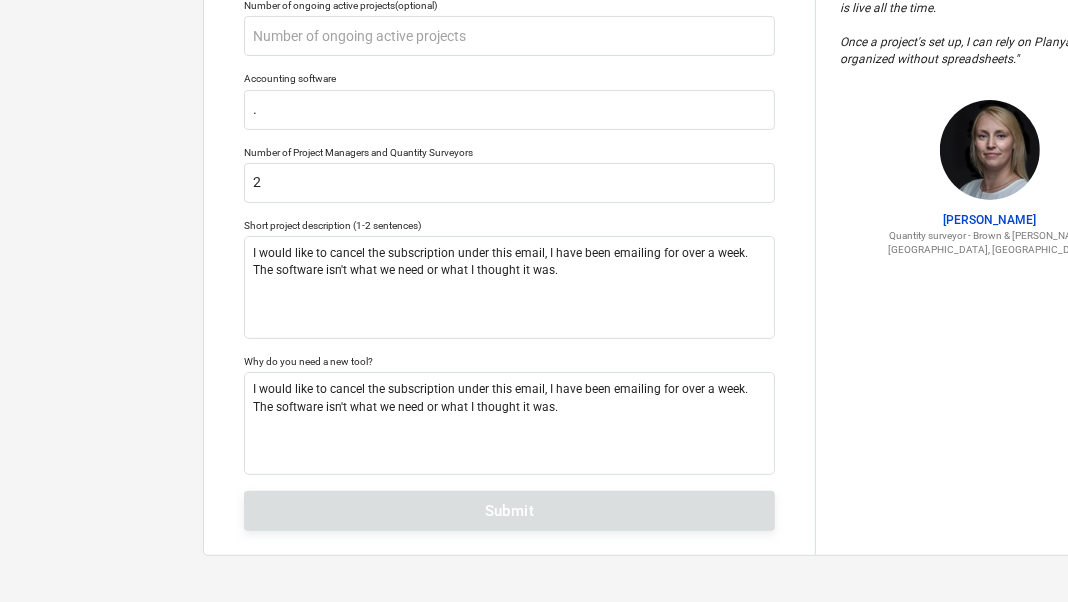 click on "Tell us a bit more about your work We will customize your account based on that info Phone number [PHONE_NUMBER] Industry Your role in the company Project manager Number of ongoing active projects  (optional) Accounting software . Number of Project Managers and Quantity Surveyors 2 Short project description (1-2 sentences) I would like to cancel the subscription under this email, I have been emailing for over a week. The software isn't what we need or what I thought it was.  Why do you need a new tool? I would like to cancel the subscription under this email, I have been emailing for over a week. The software isn't what we need or what I thought it was.  Submit" at bounding box center [509, 110] 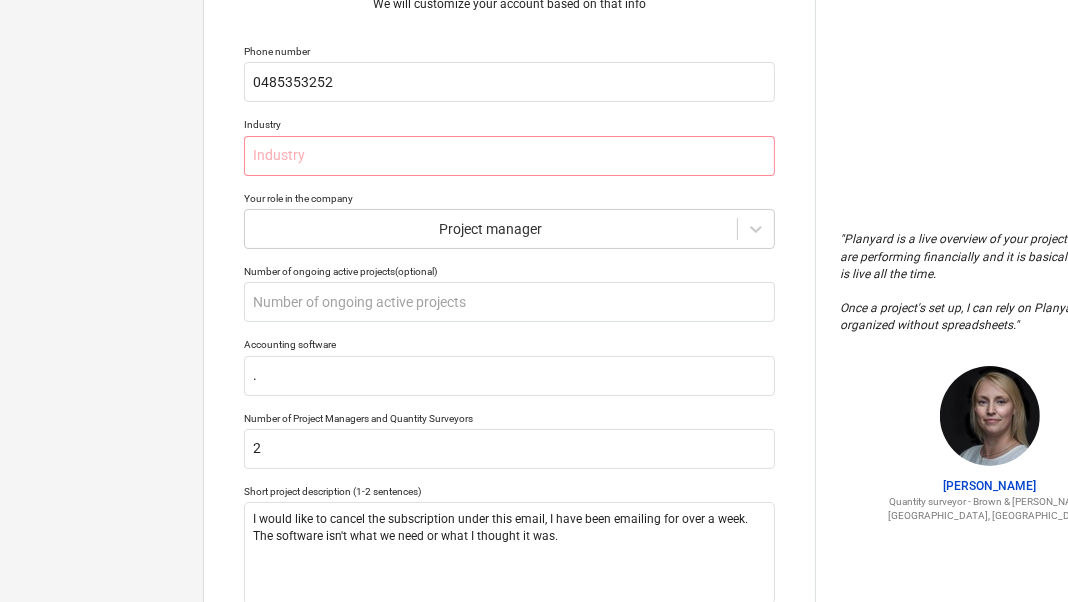 scroll, scrollTop: 0, scrollLeft: 0, axis: both 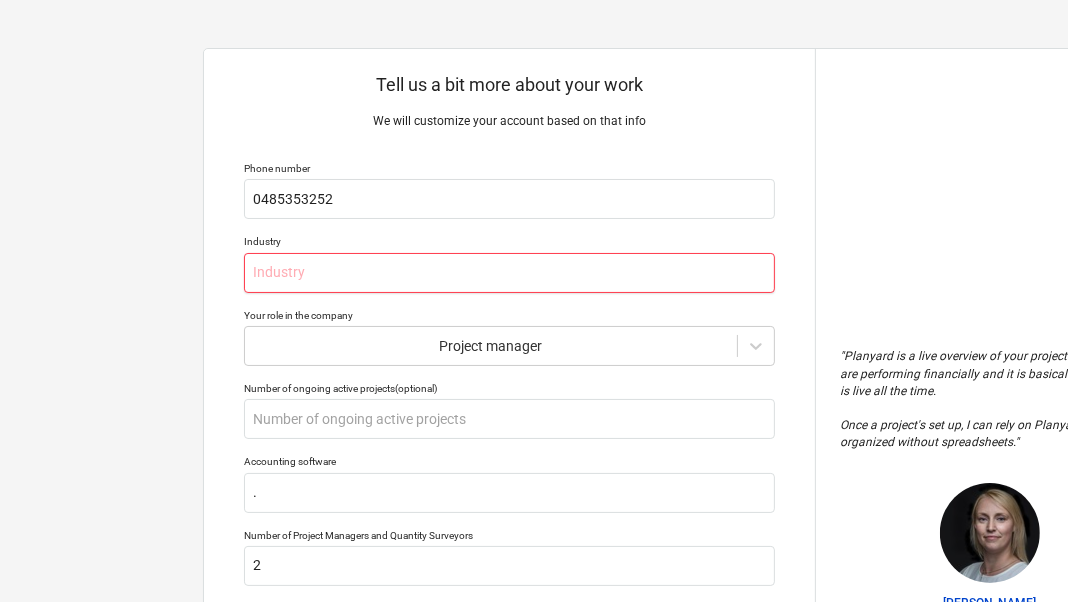 click at bounding box center (509, 273) 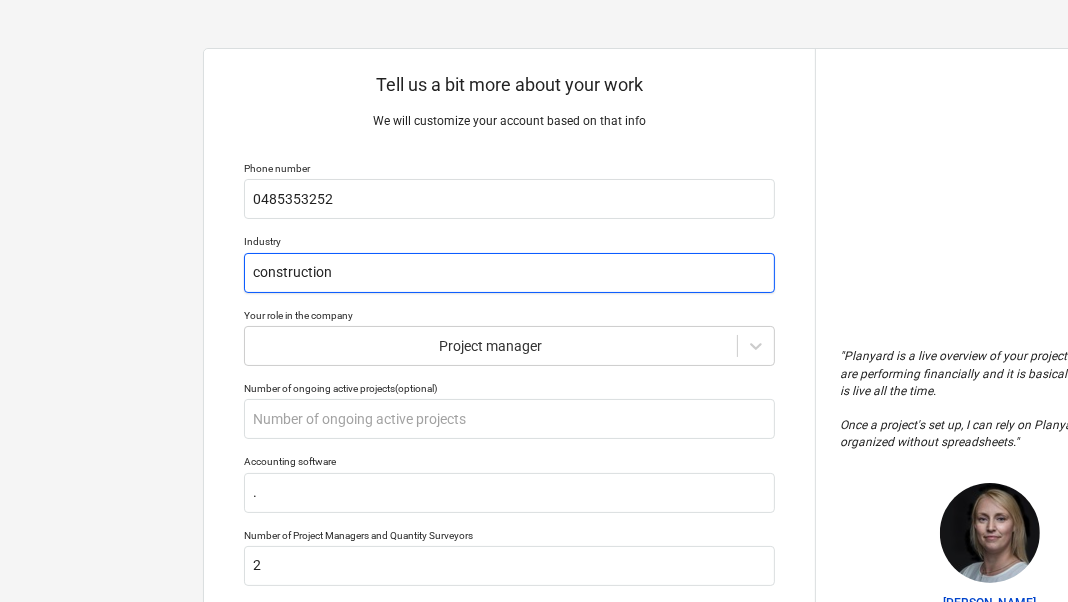 scroll, scrollTop: 383, scrollLeft: 0, axis: vertical 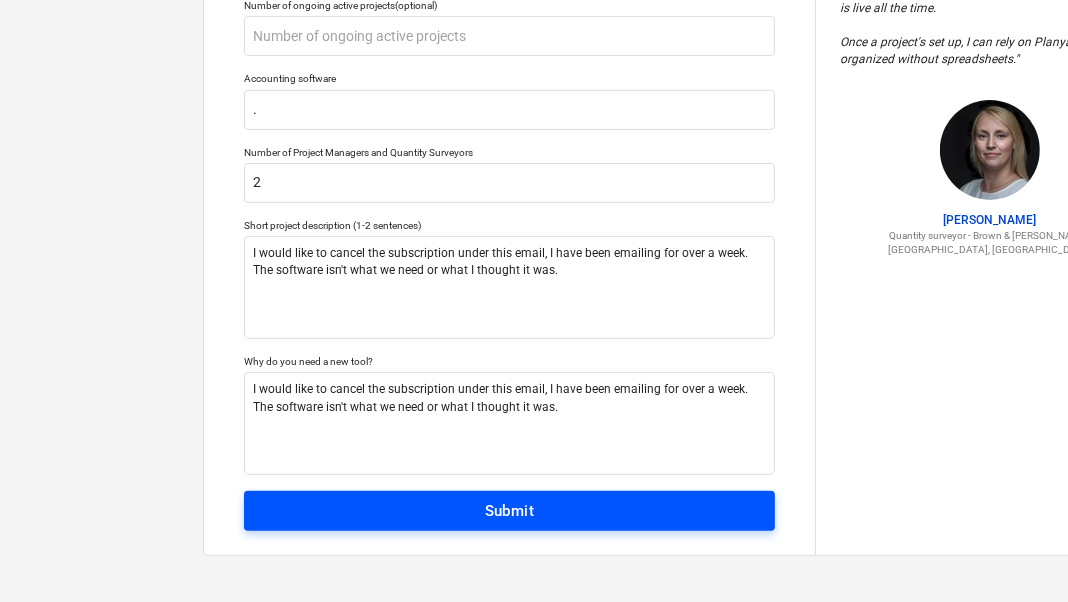click on "Submit" at bounding box center (509, 511) 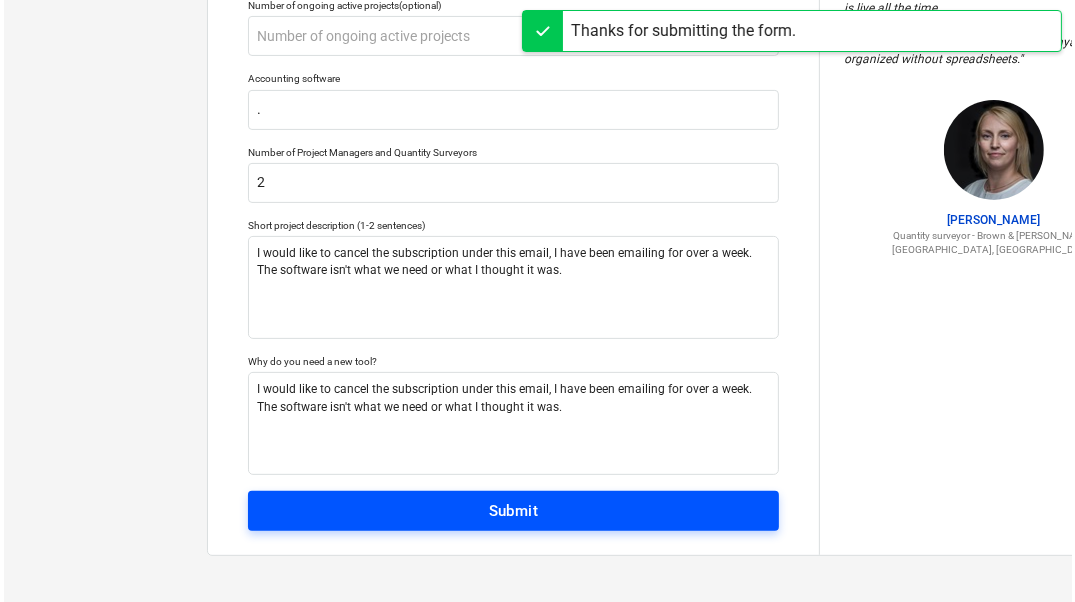 scroll, scrollTop: 0, scrollLeft: 0, axis: both 